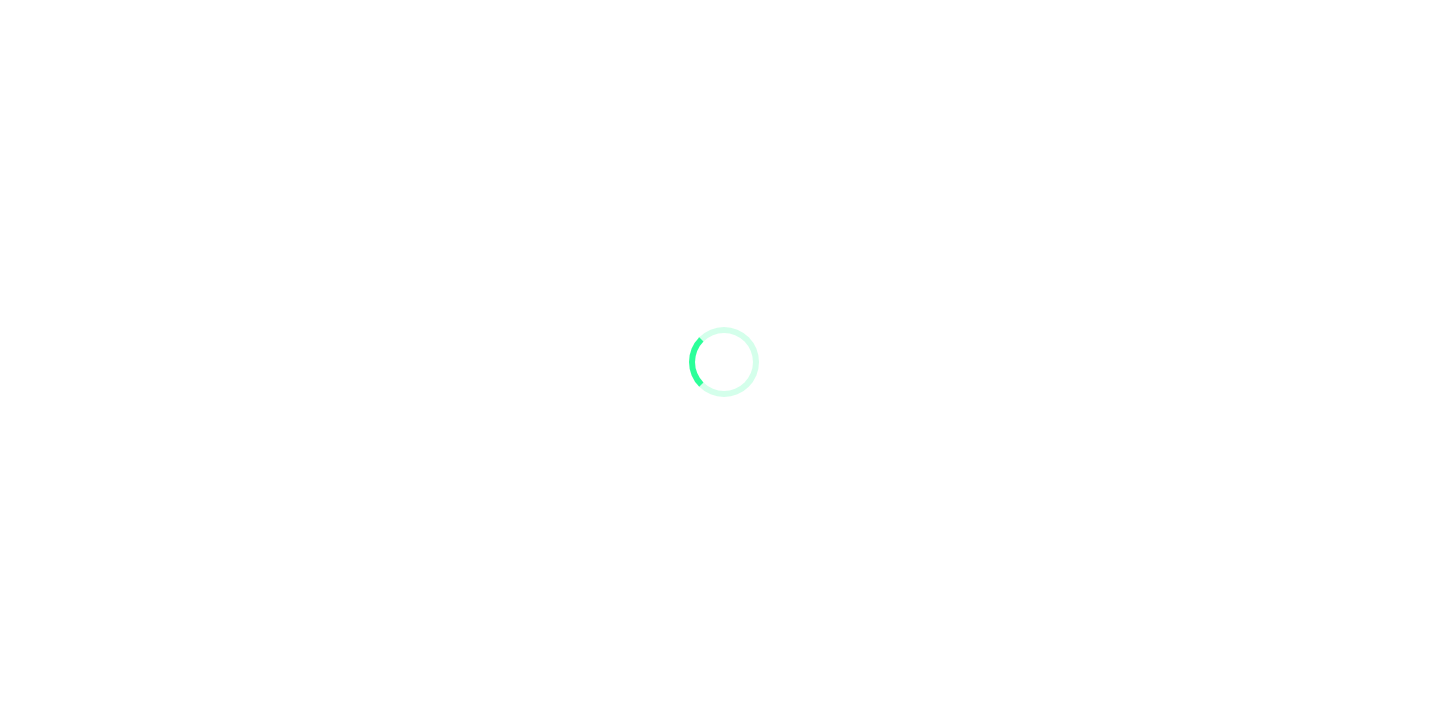 scroll, scrollTop: 0, scrollLeft: 0, axis: both 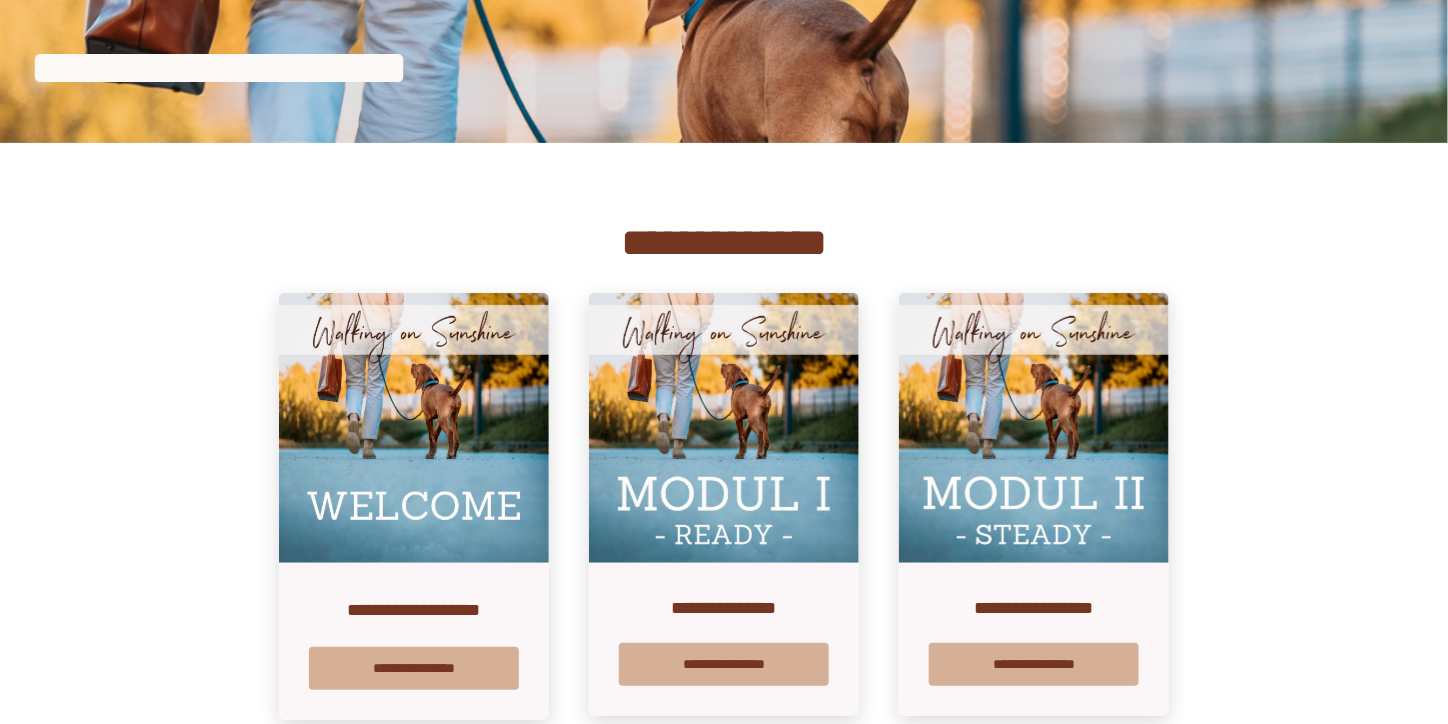 click at bounding box center [724, 428] 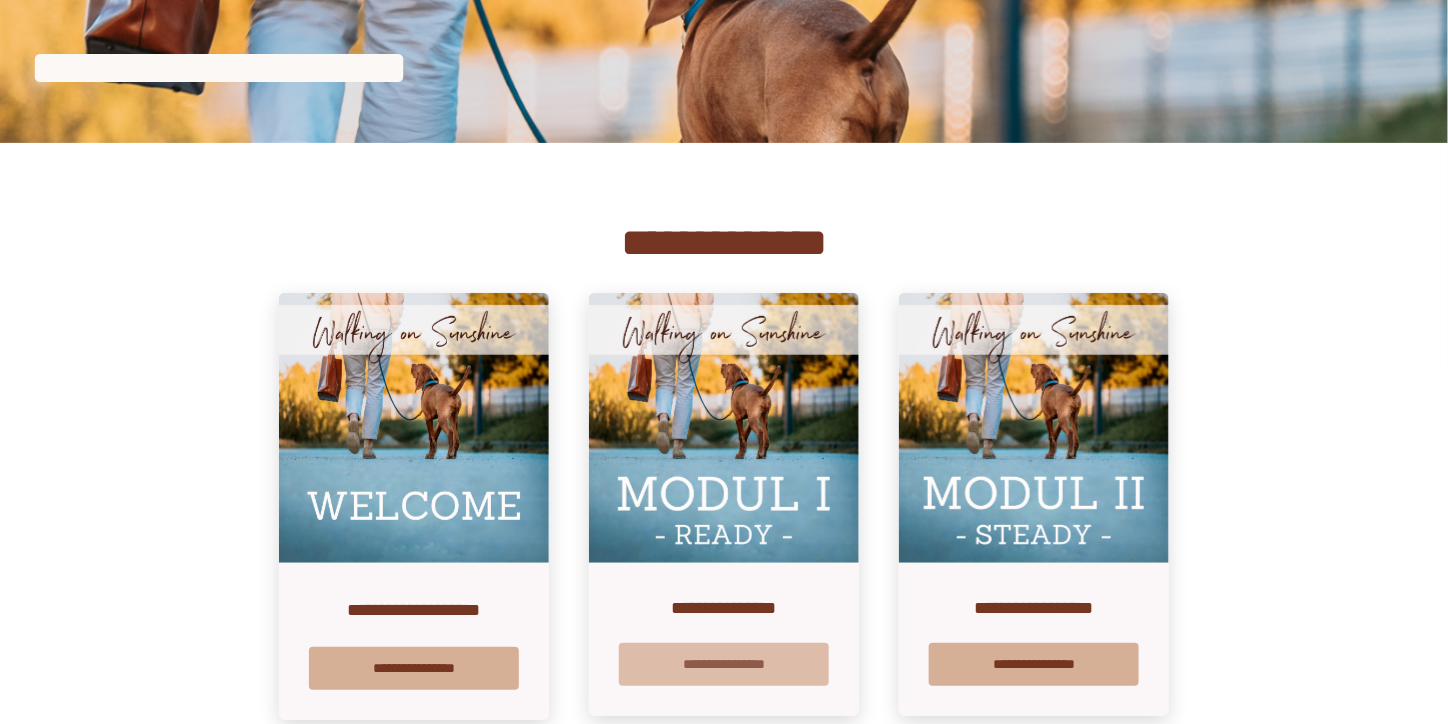 click on "**********" at bounding box center [724, 664] 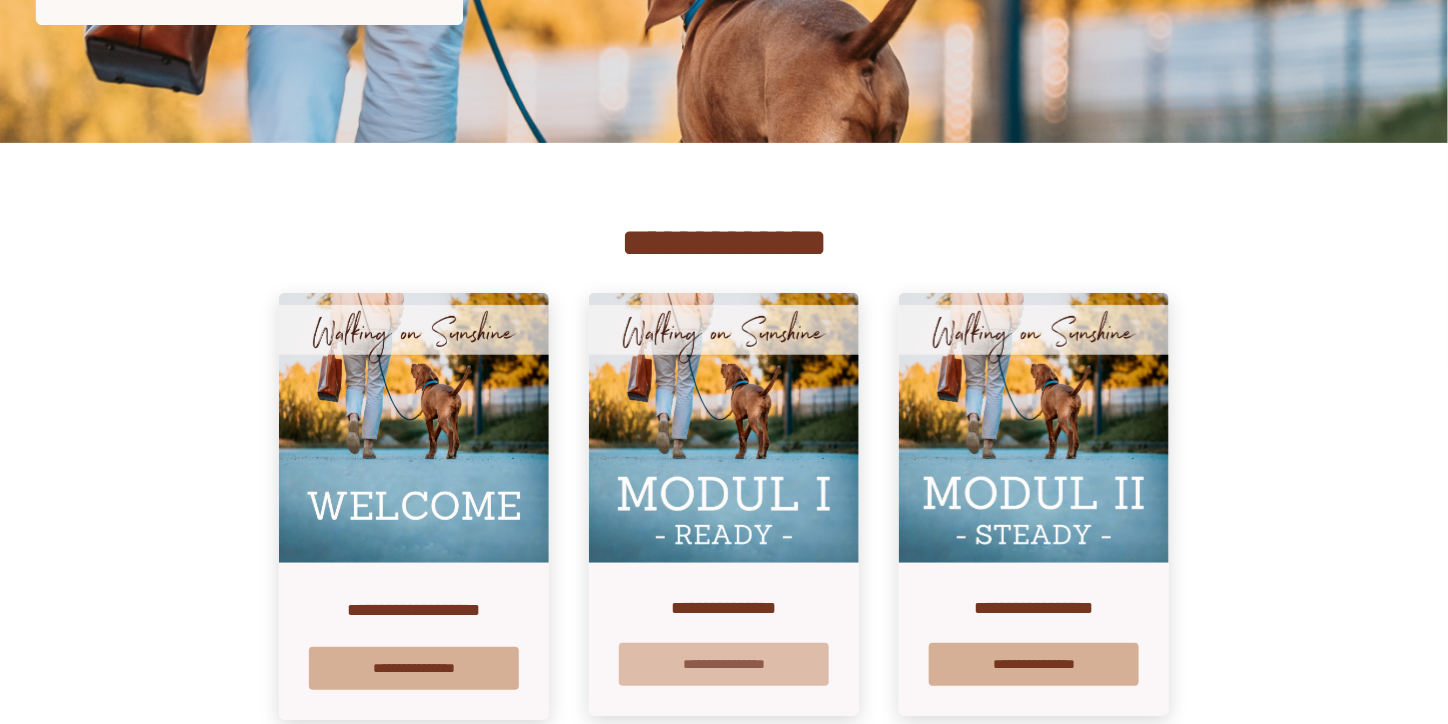 scroll, scrollTop: 0, scrollLeft: 0, axis: both 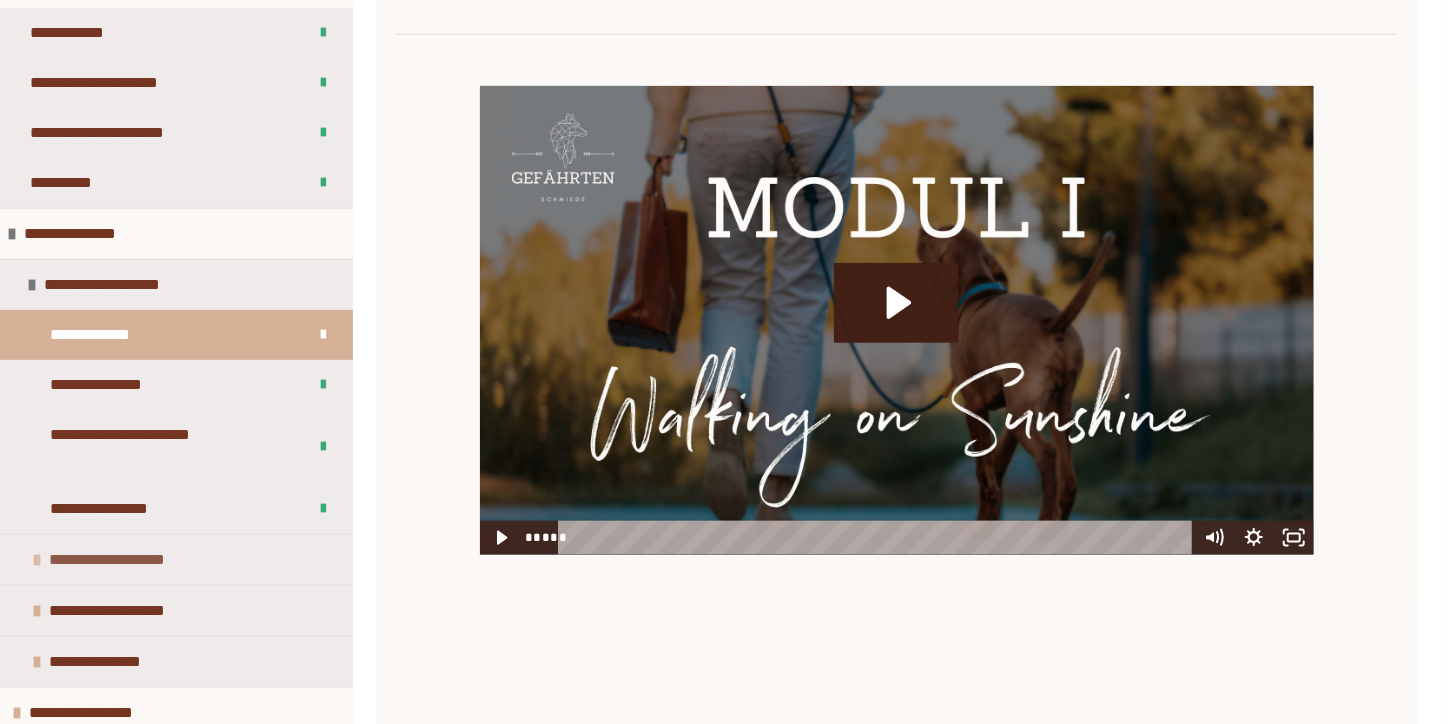 click on "**********" at bounding box center (176, 559) 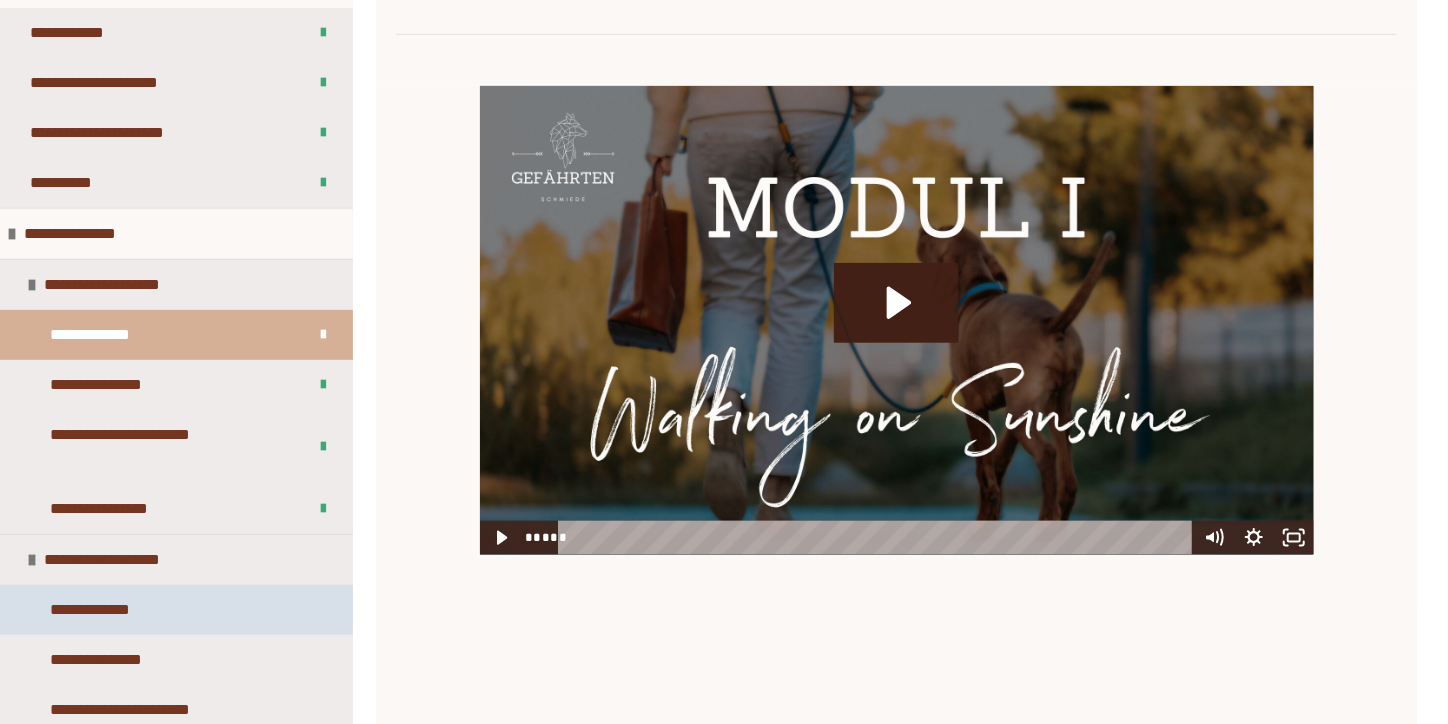 click on "**********" at bounding box center (176, 610) 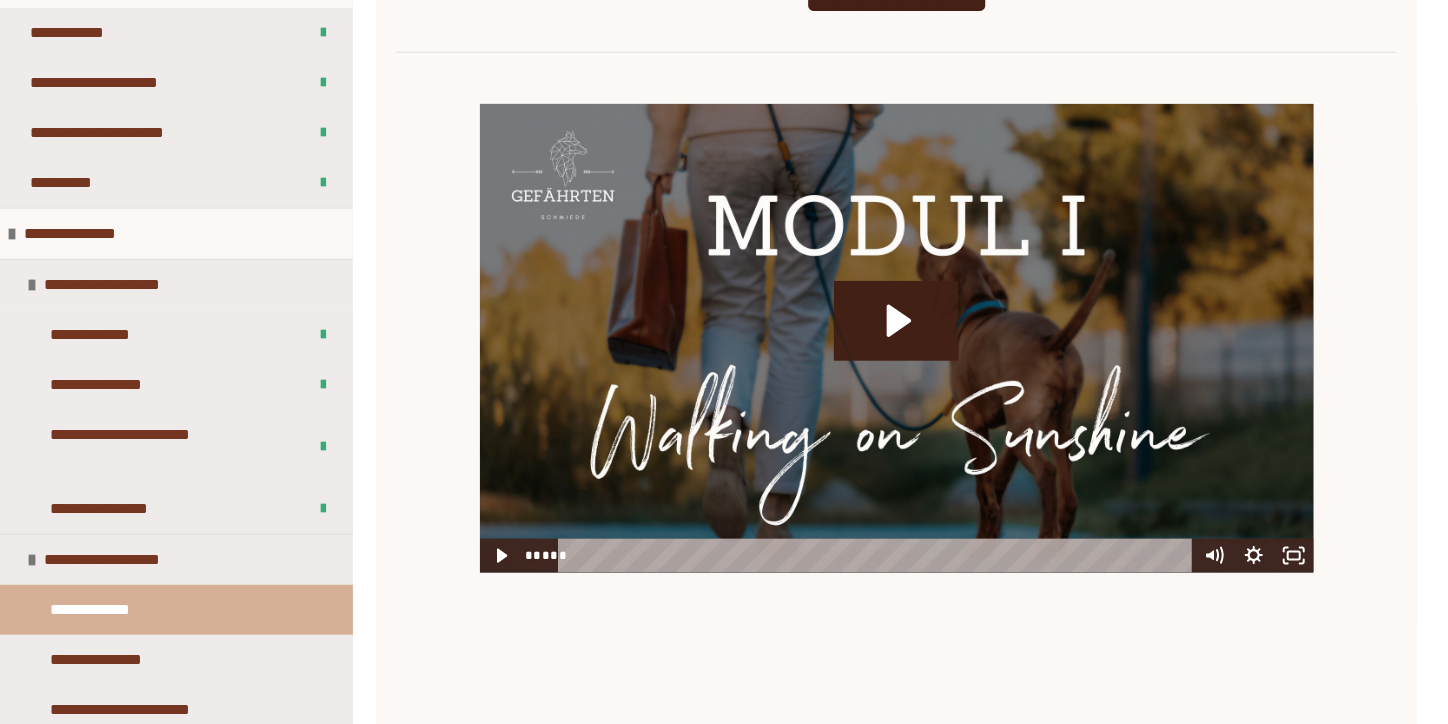 scroll, scrollTop: 414, scrollLeft: 0, axis: vertical 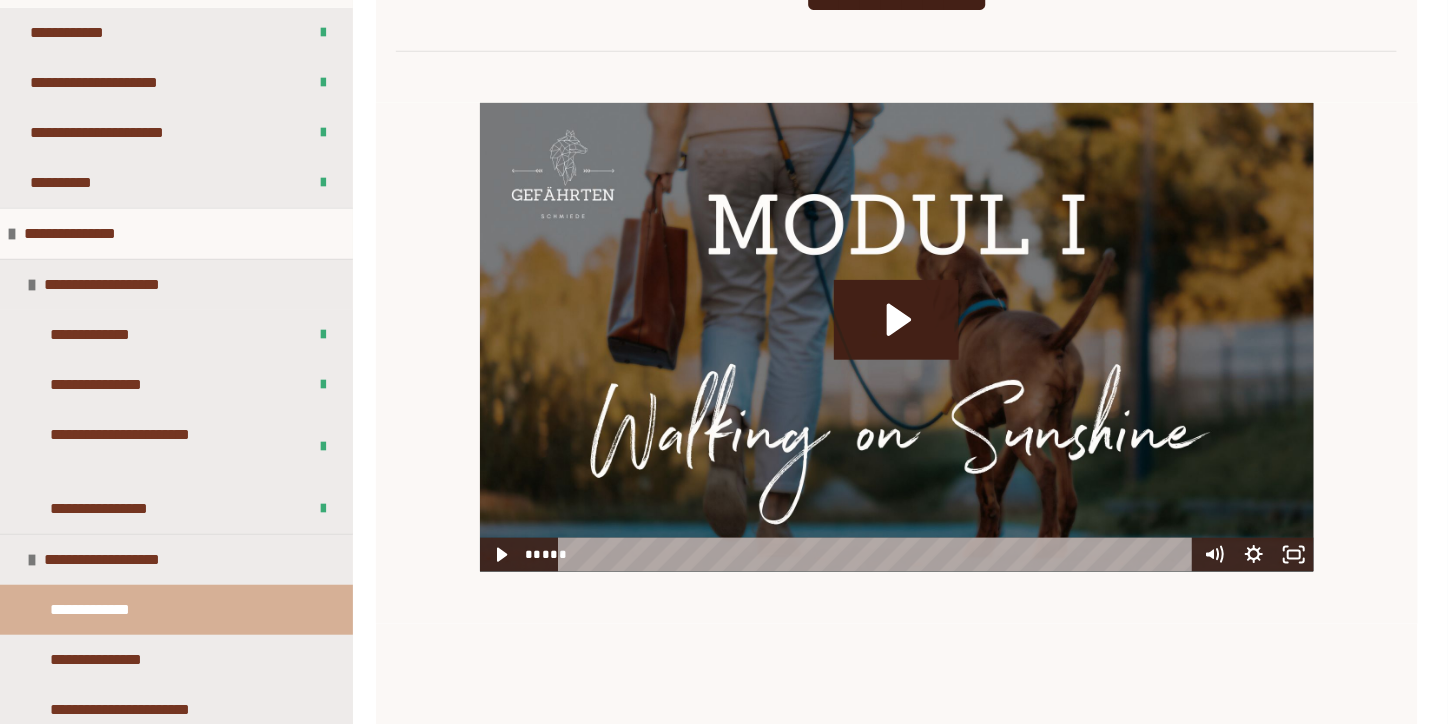 click 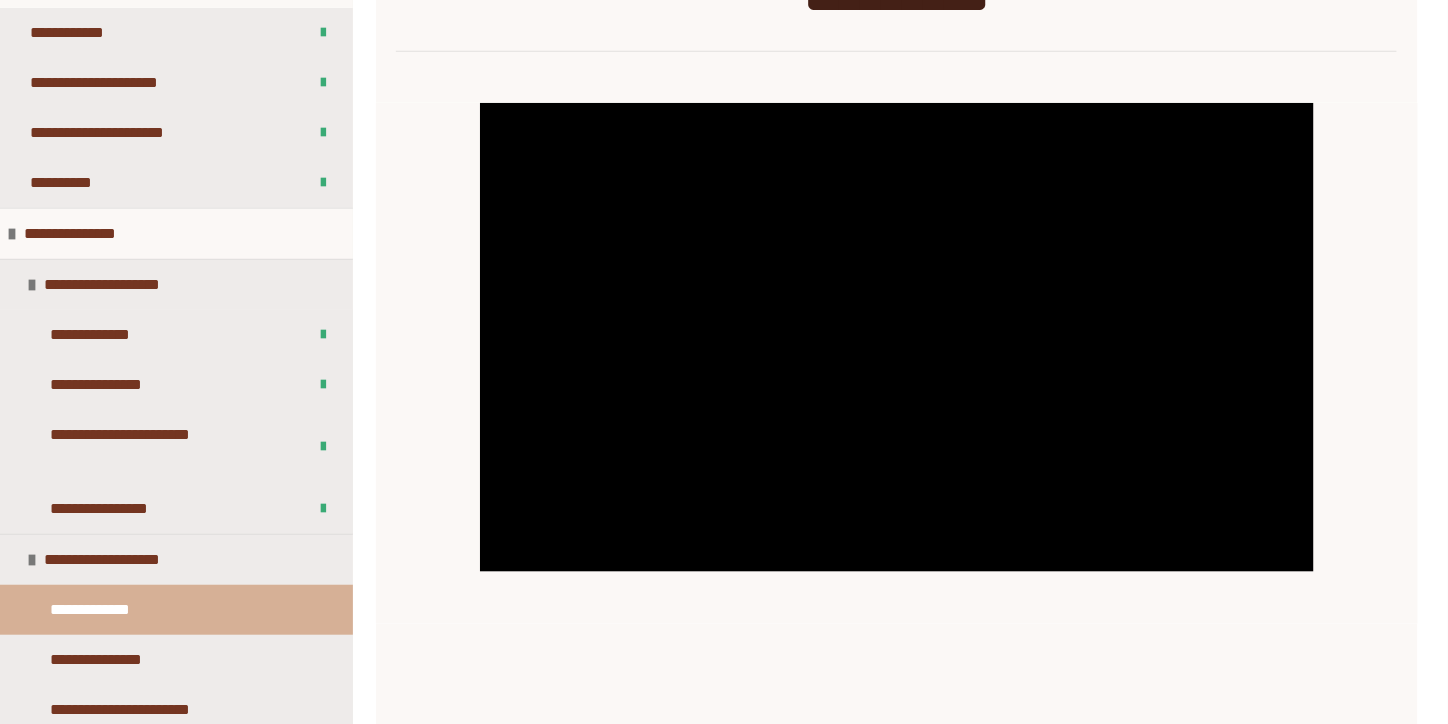 click at bounding box center (897, 337) 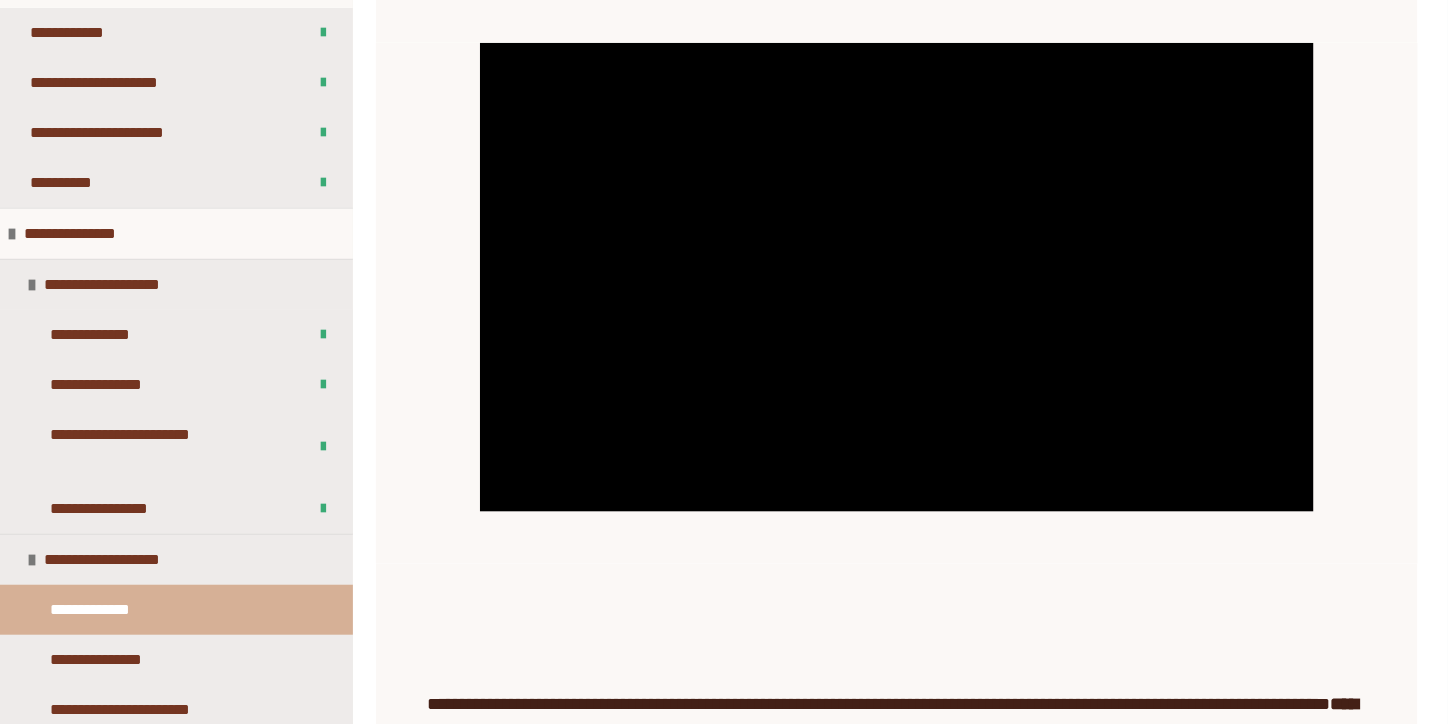 scroll, scrollTop: 474, scrollLeft: 0, axis: vertical 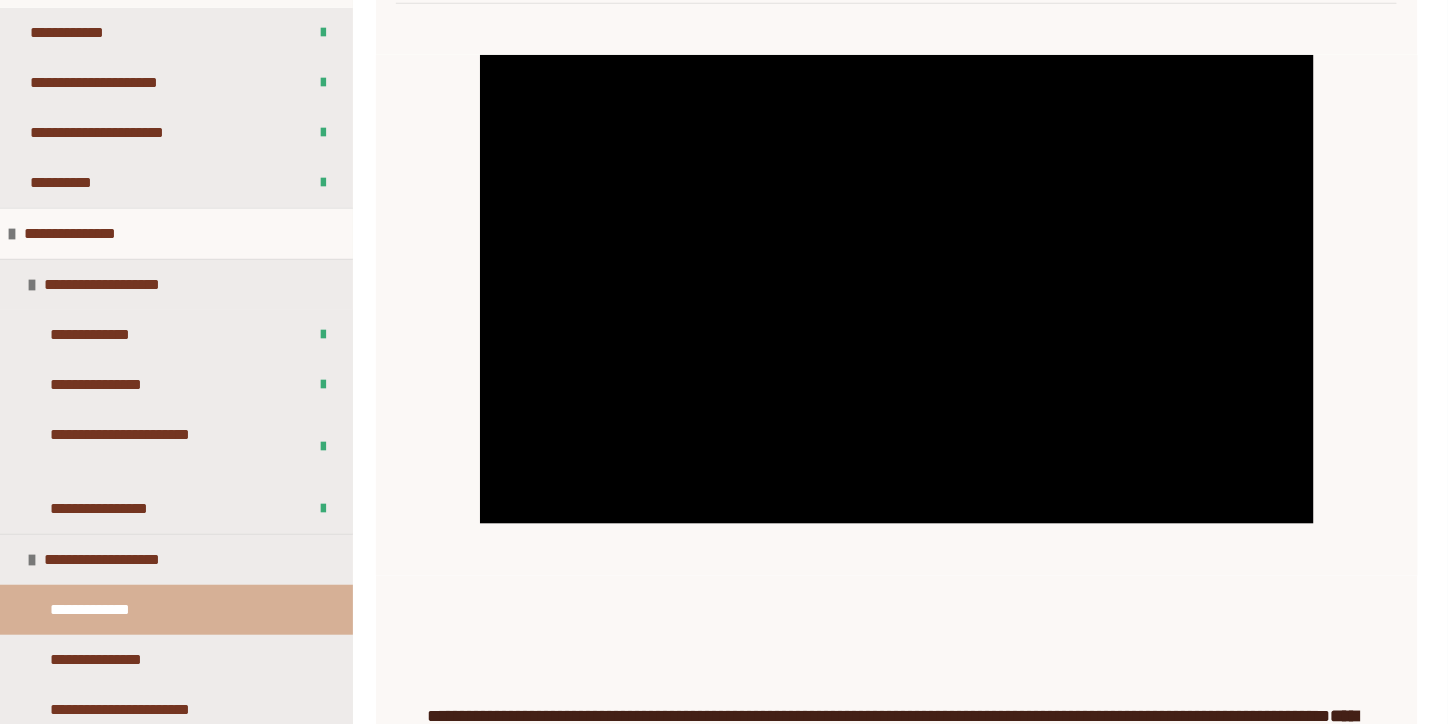 click at bounding box center (897, 289) 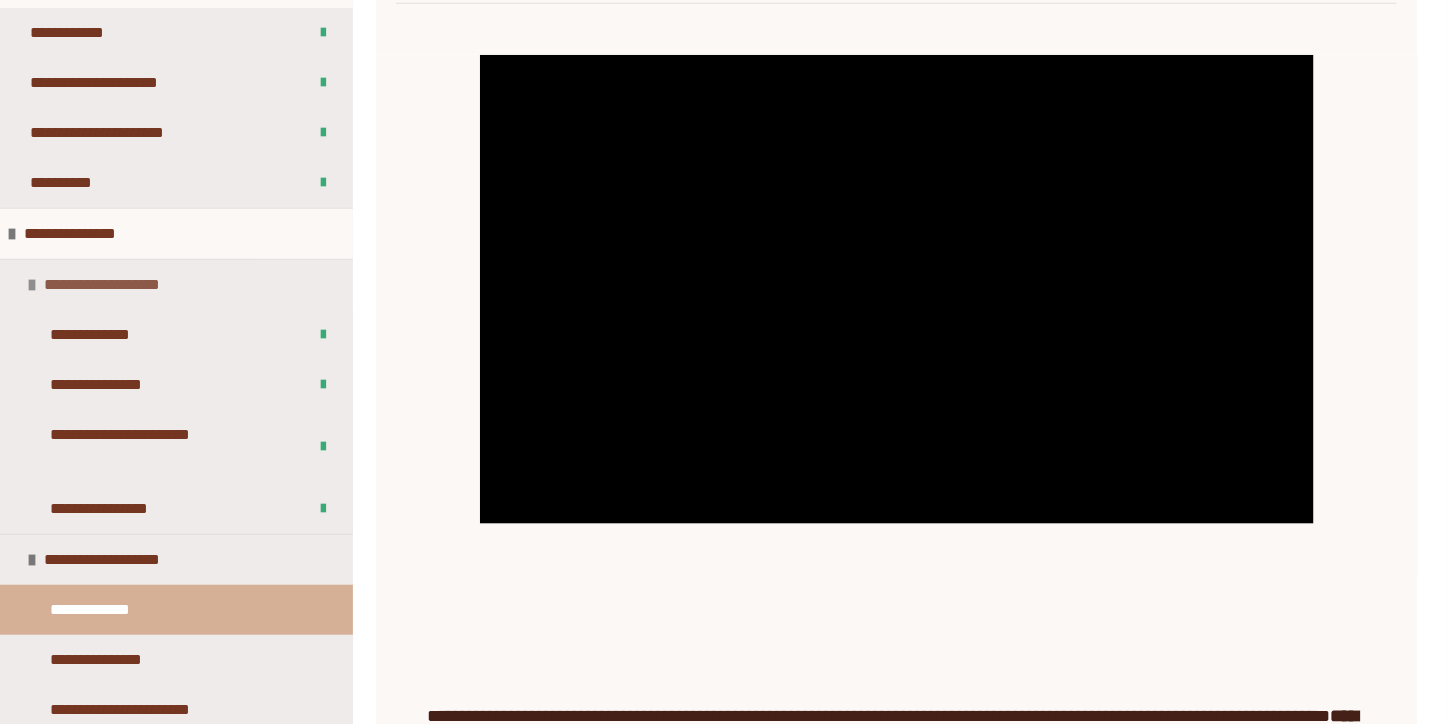 click at bounding box center [32, 285] 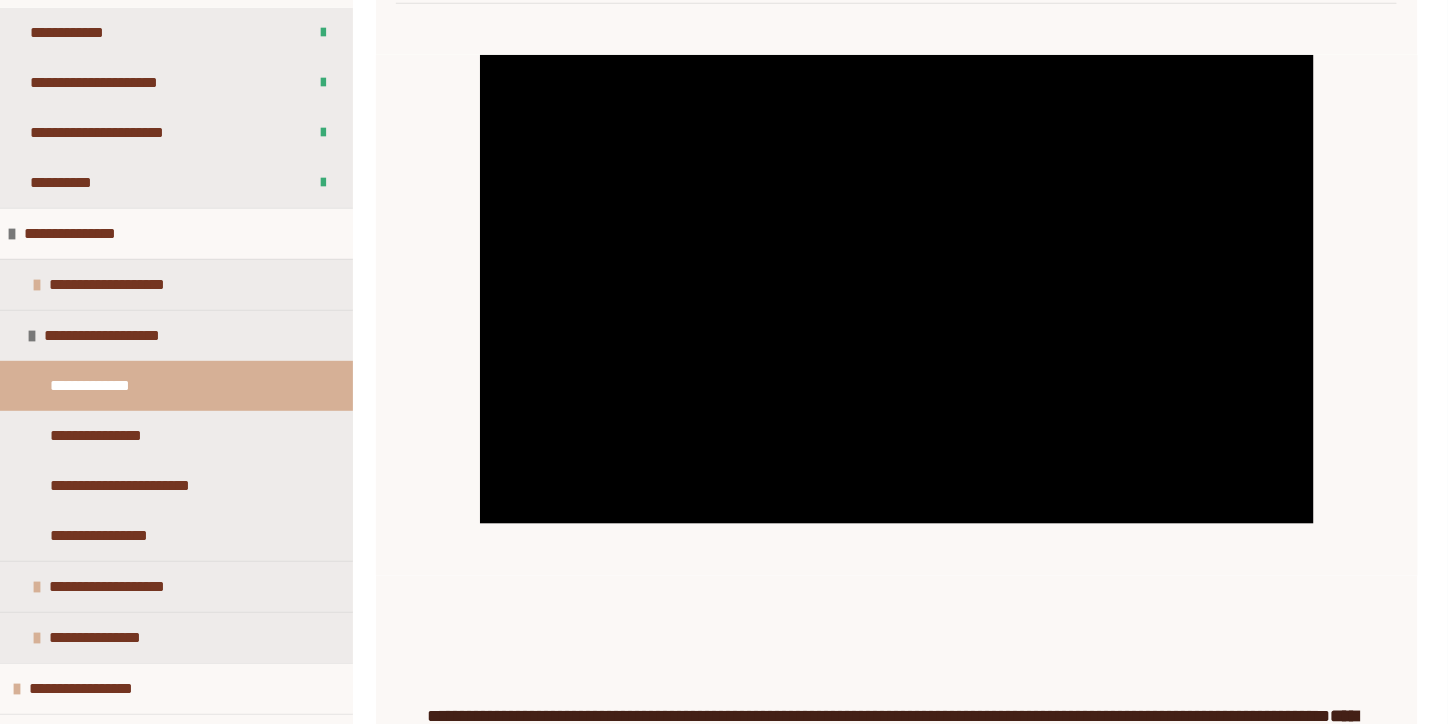 click at bounding box center (897, 289) 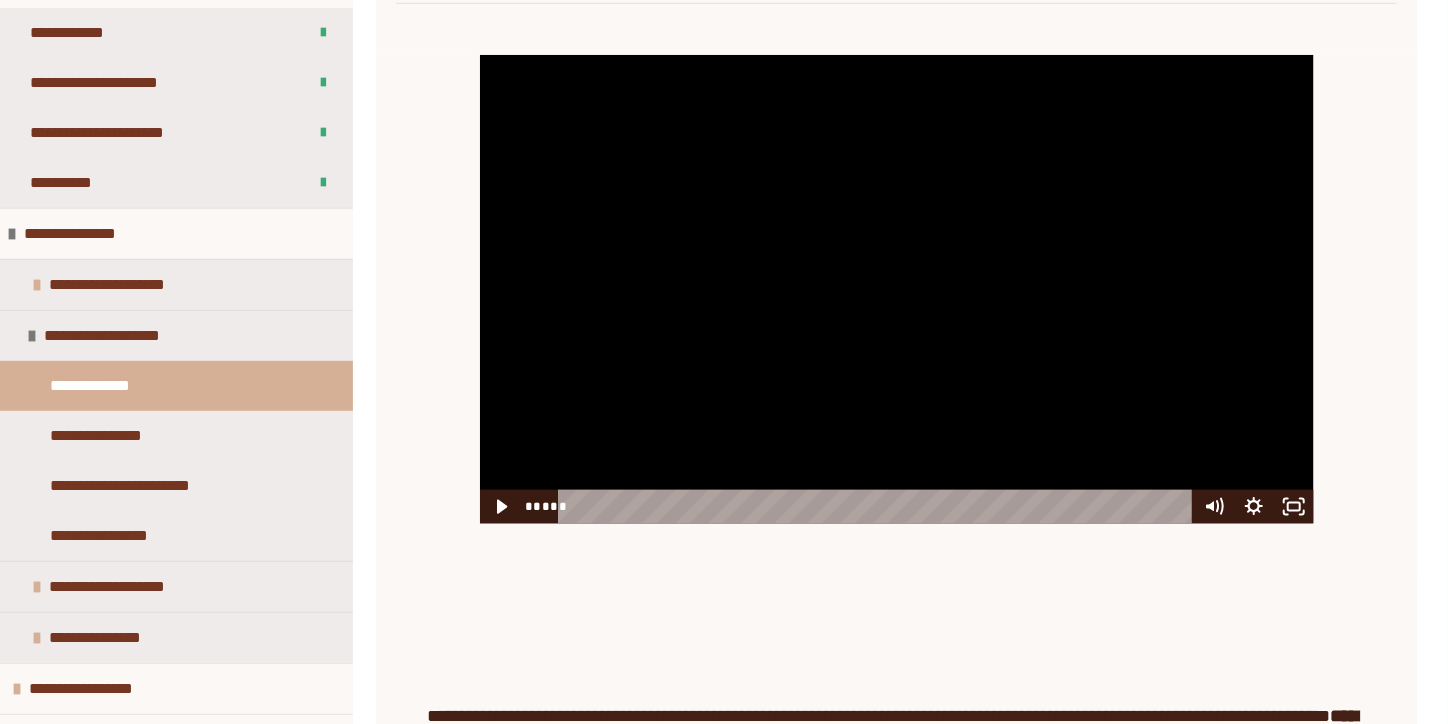 click at bounding box center (897, 289) 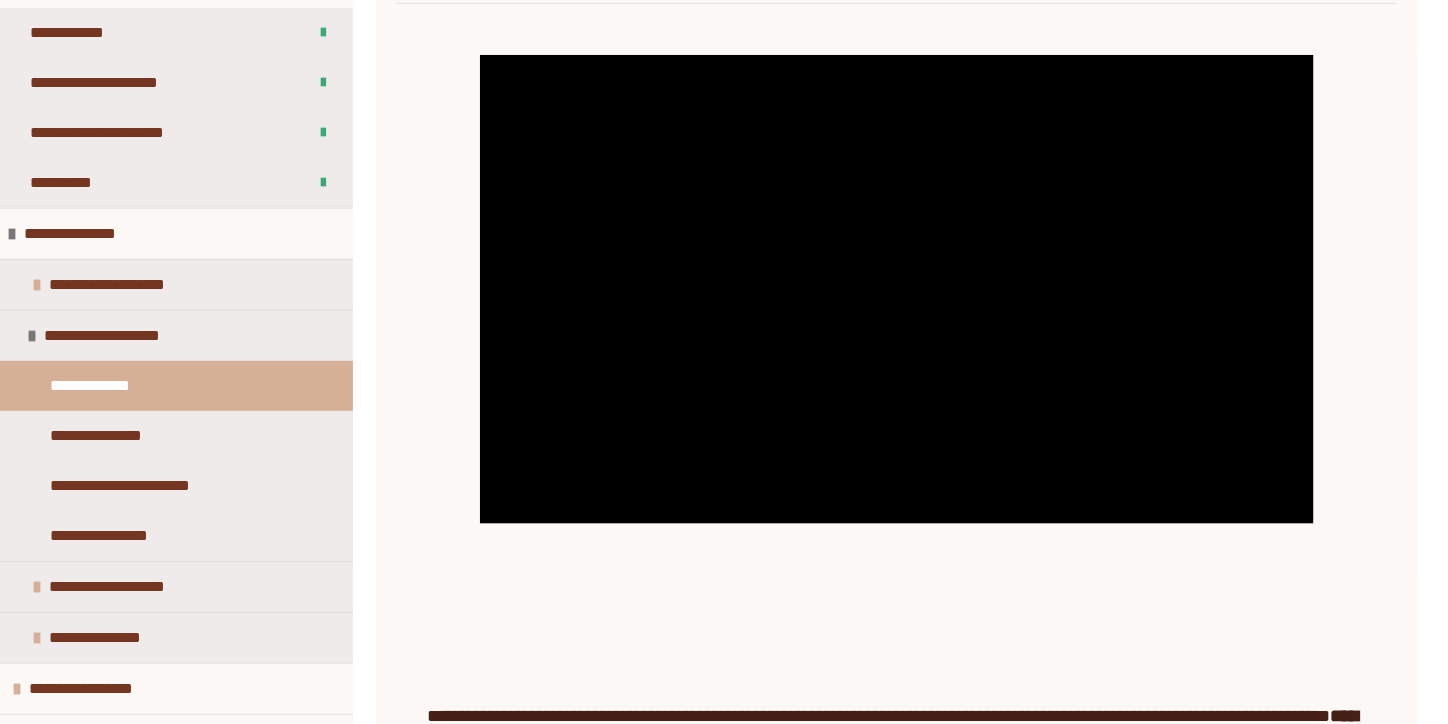 click at bounding box center [897, 289] 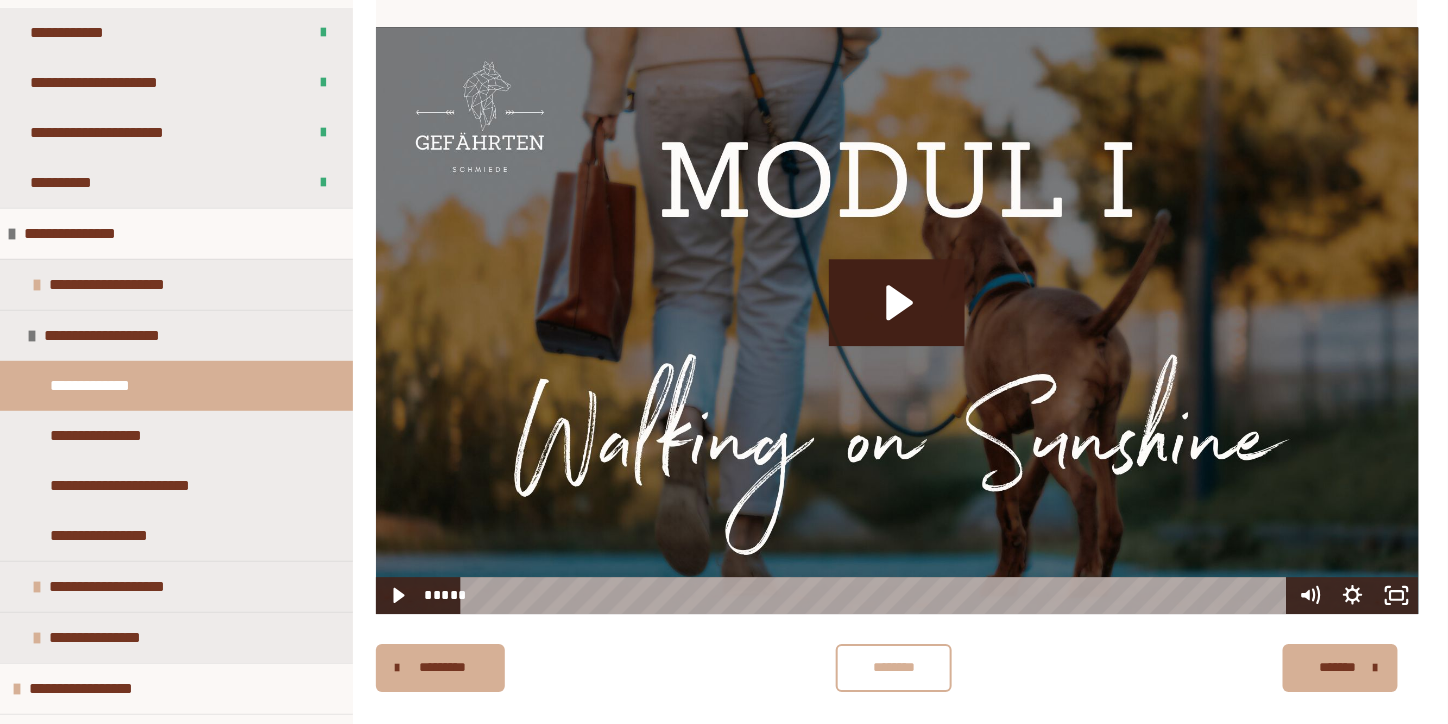scroll, scrollTop: 1626, scrollLeft: 0, axis: vertical 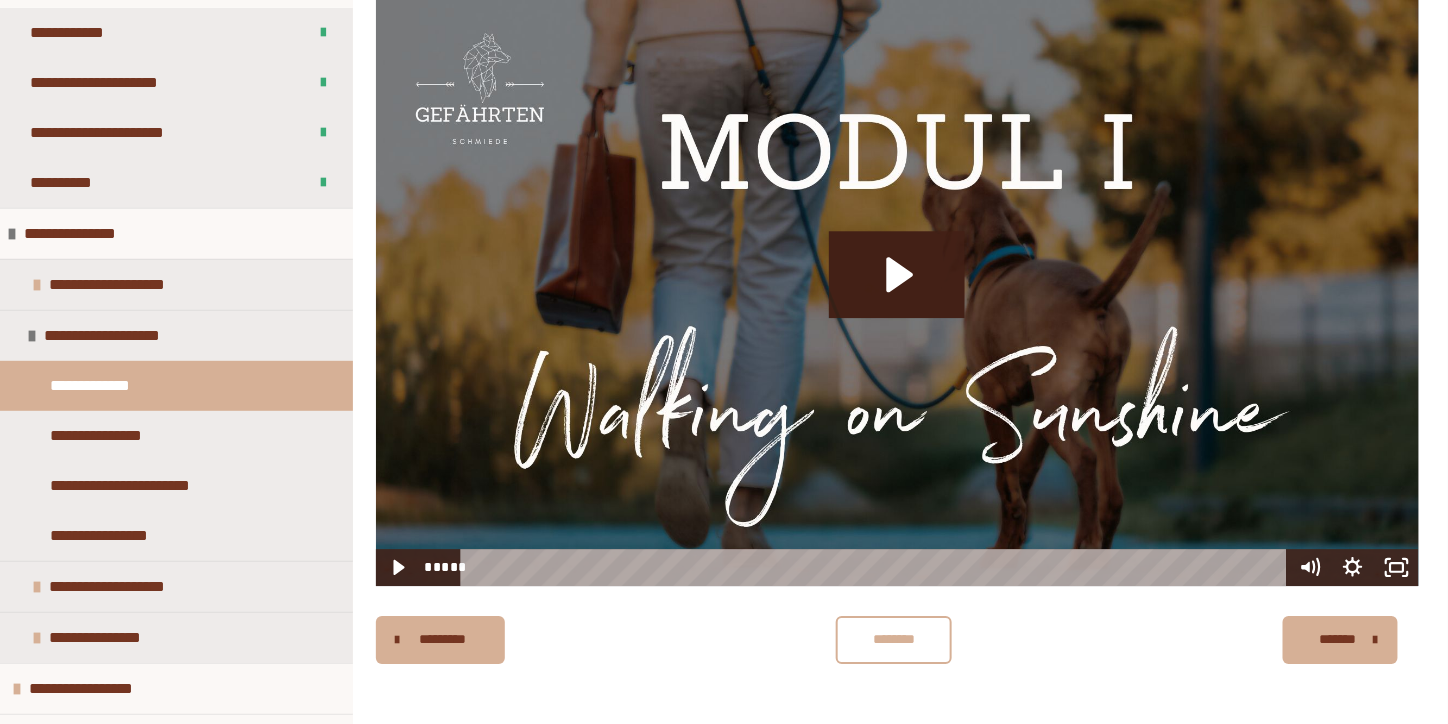 click on "********" at bounding box center [894, 640] 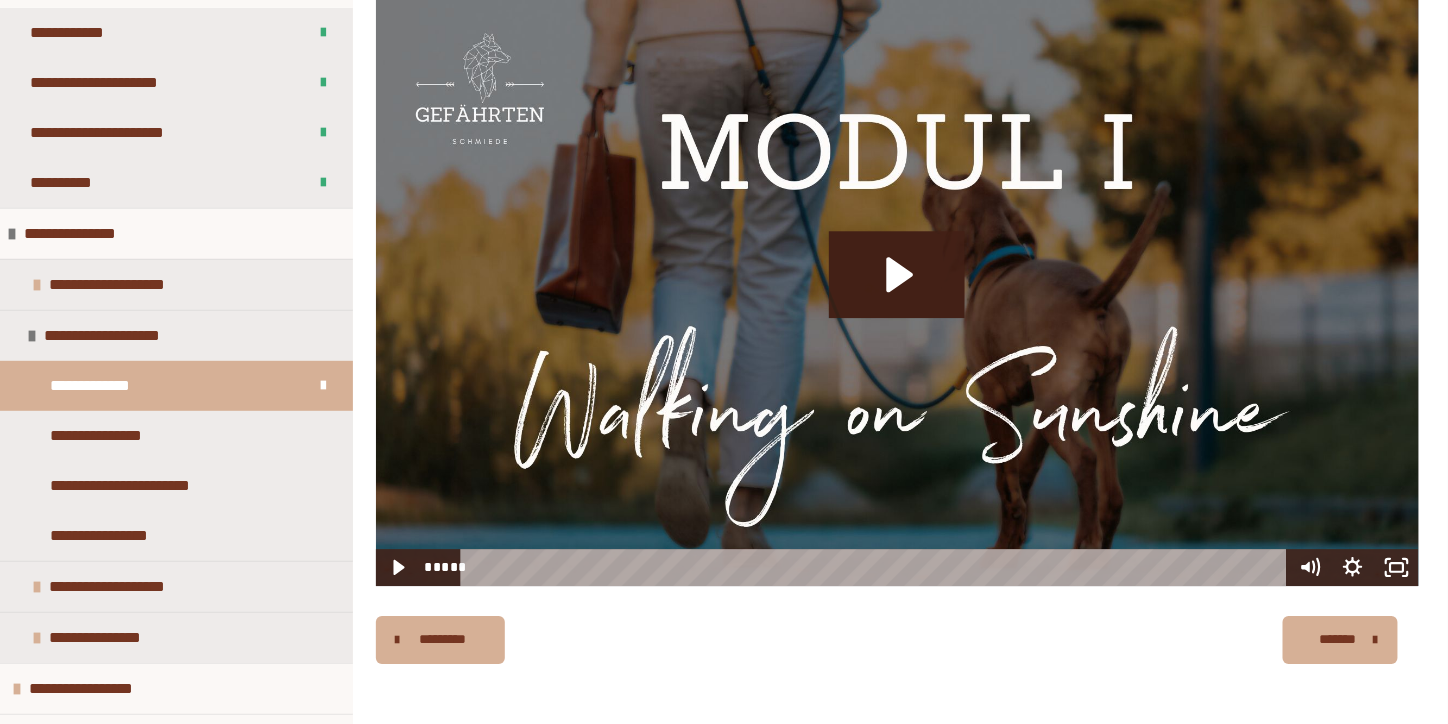 click on "*******" at bounding box center [1340, 640] 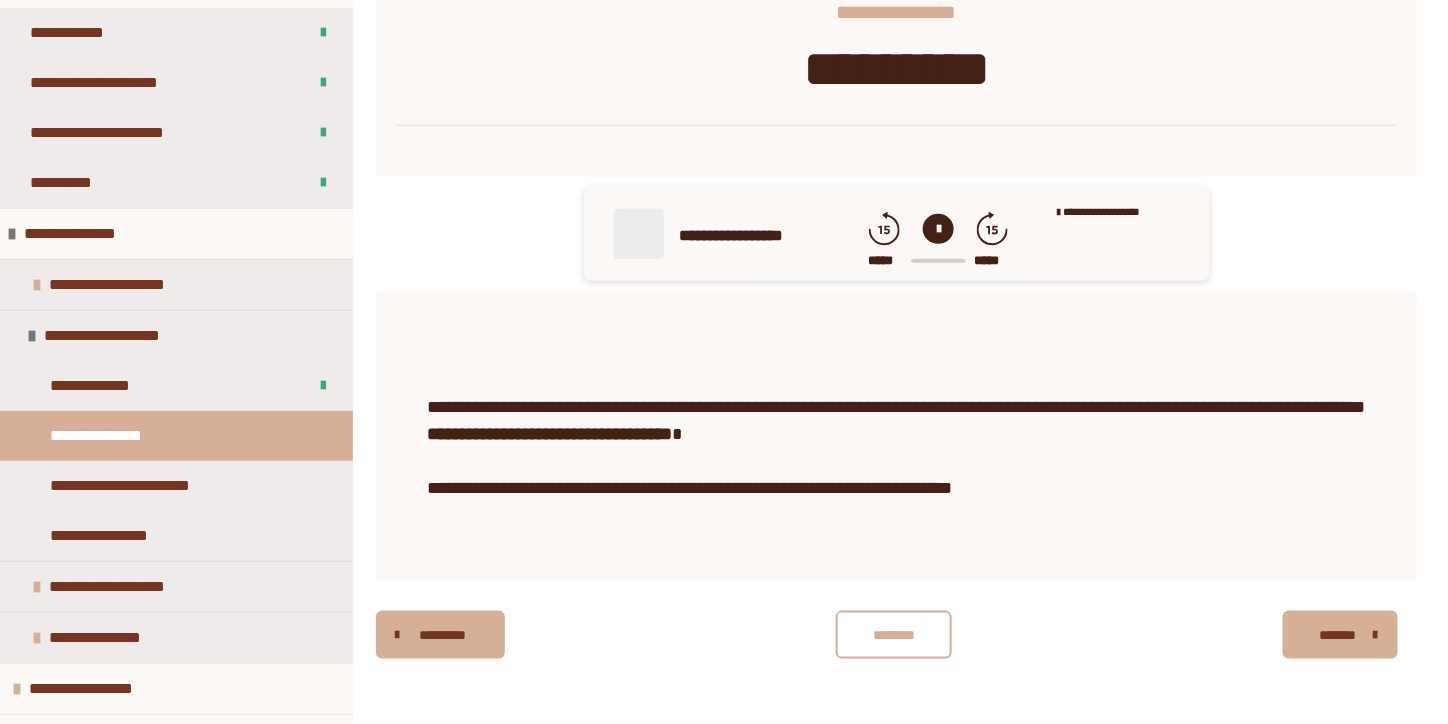 scroll, scrollTop: 434, scrollLeft: 0, axis: vertical 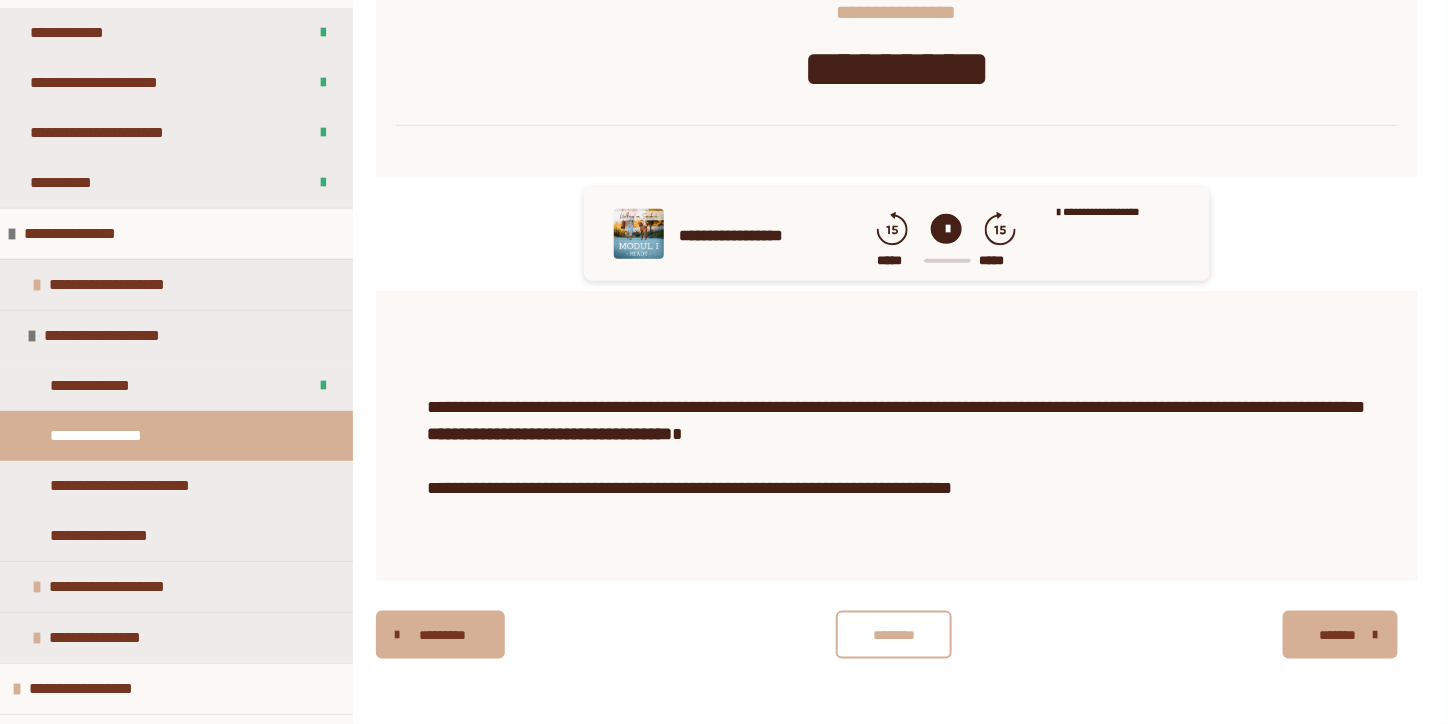 click on "********" at bounding box center (894, 635) 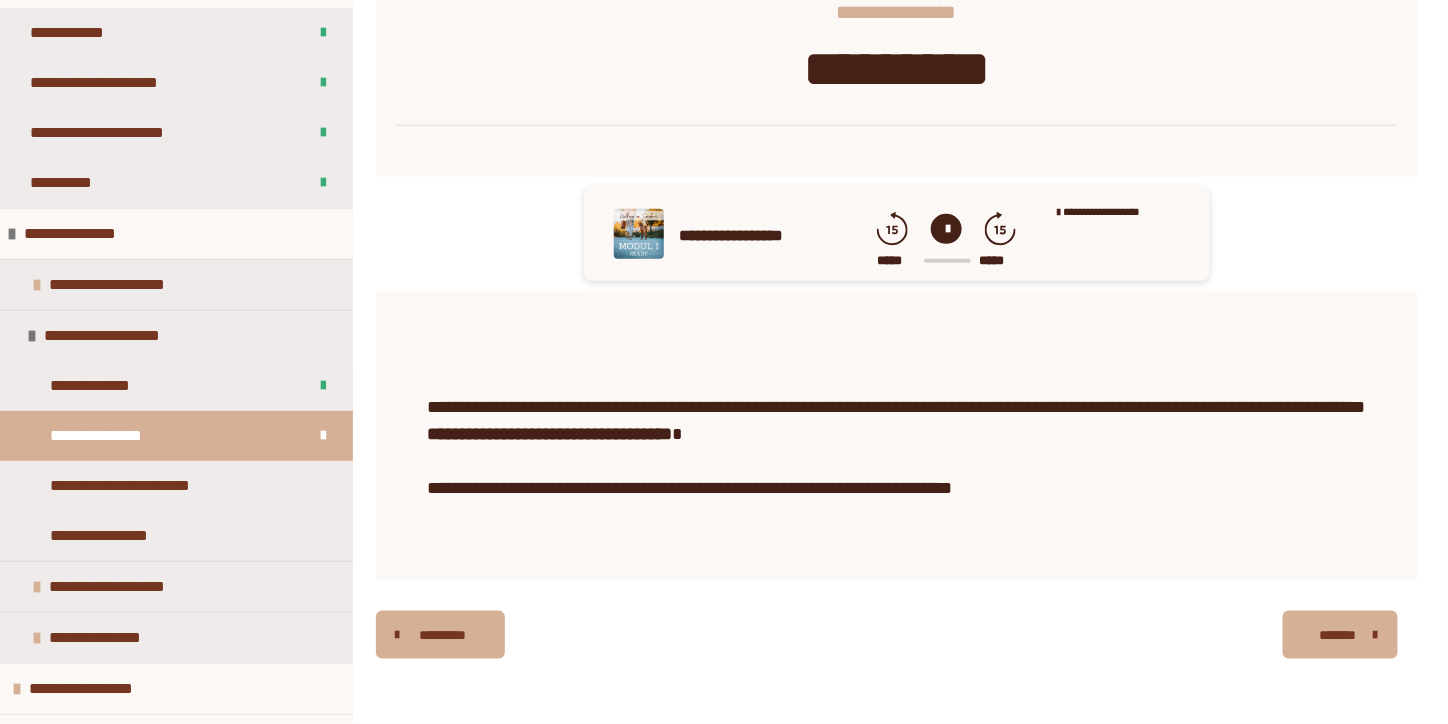 click at bounding box center [1376, 635] 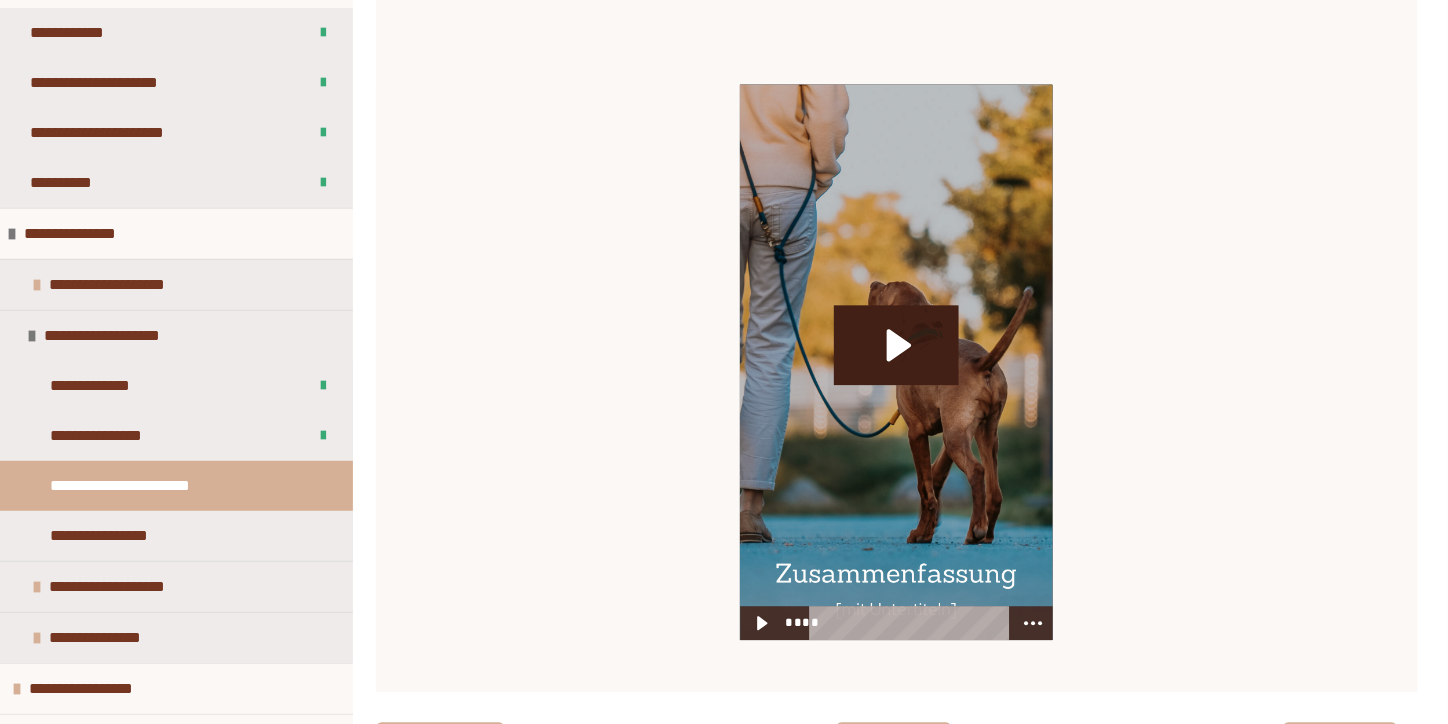 scroll, scrollTop: 1477, scrollLeft: 0, axis: vertical 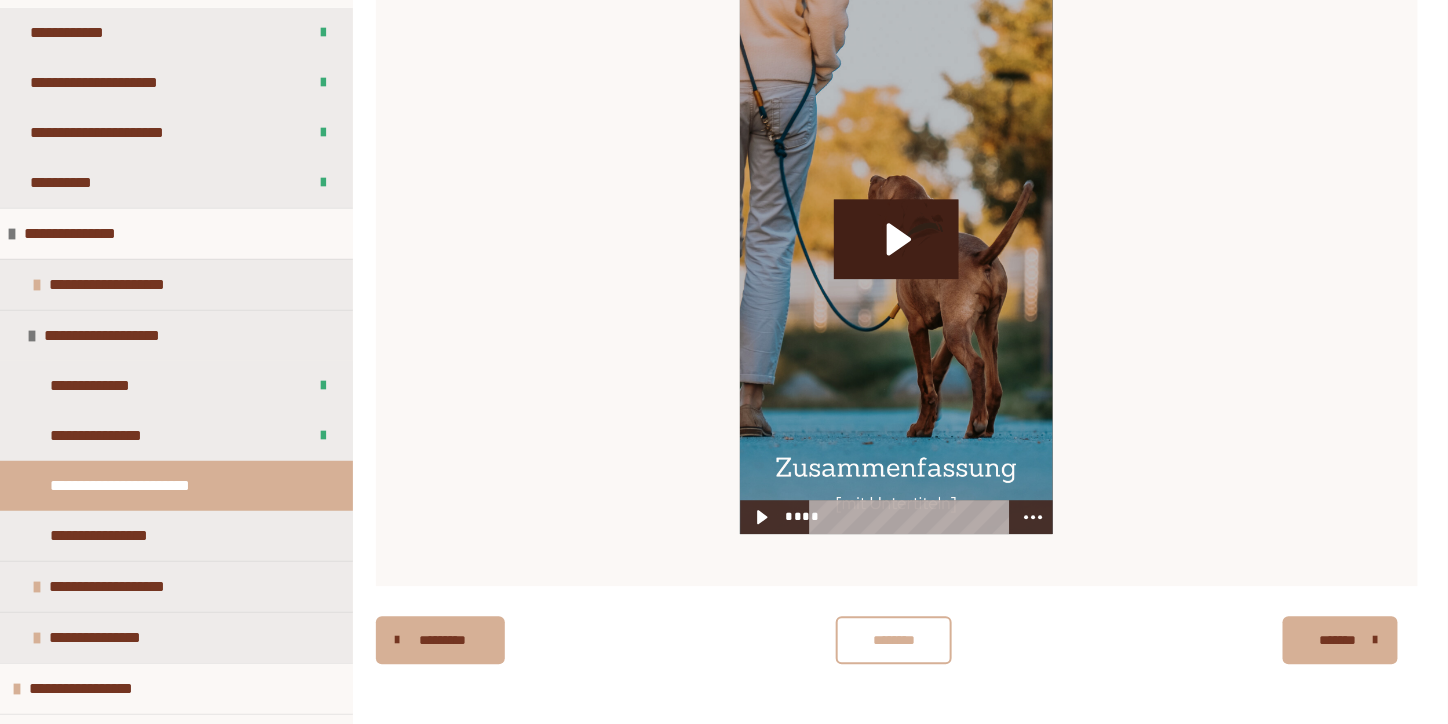 click on "********" at bounding box center (894, 640) 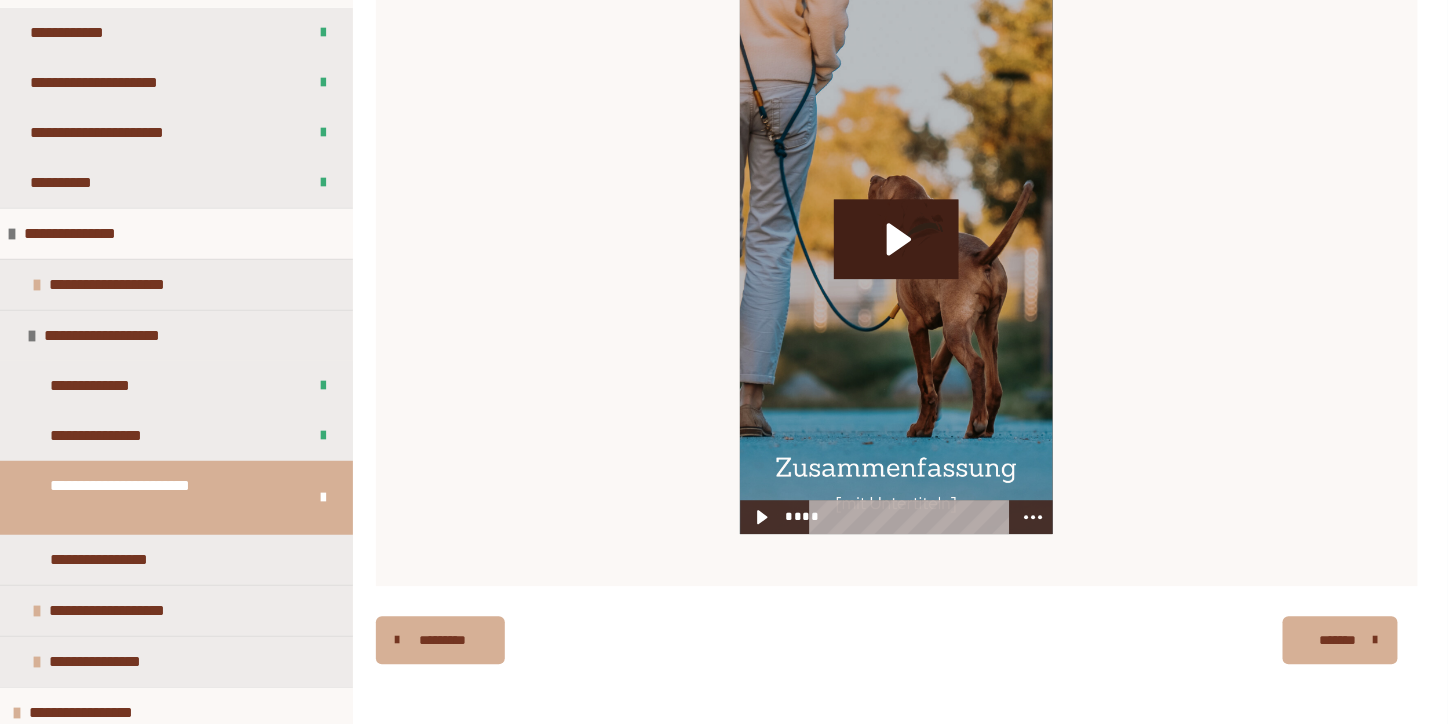 click at bounding box center [1376, 640] 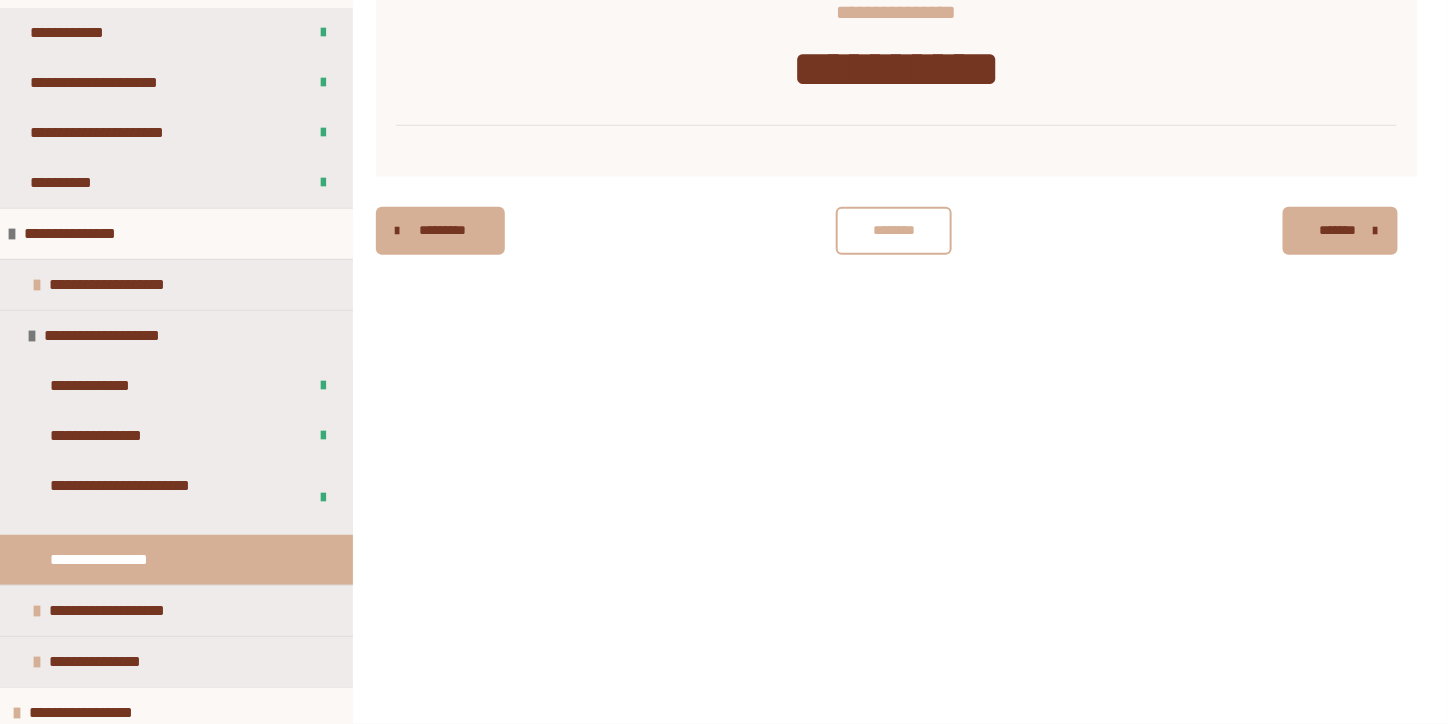 scroll, scrollTop: 434, scrollLeft: 0, axis: vertical 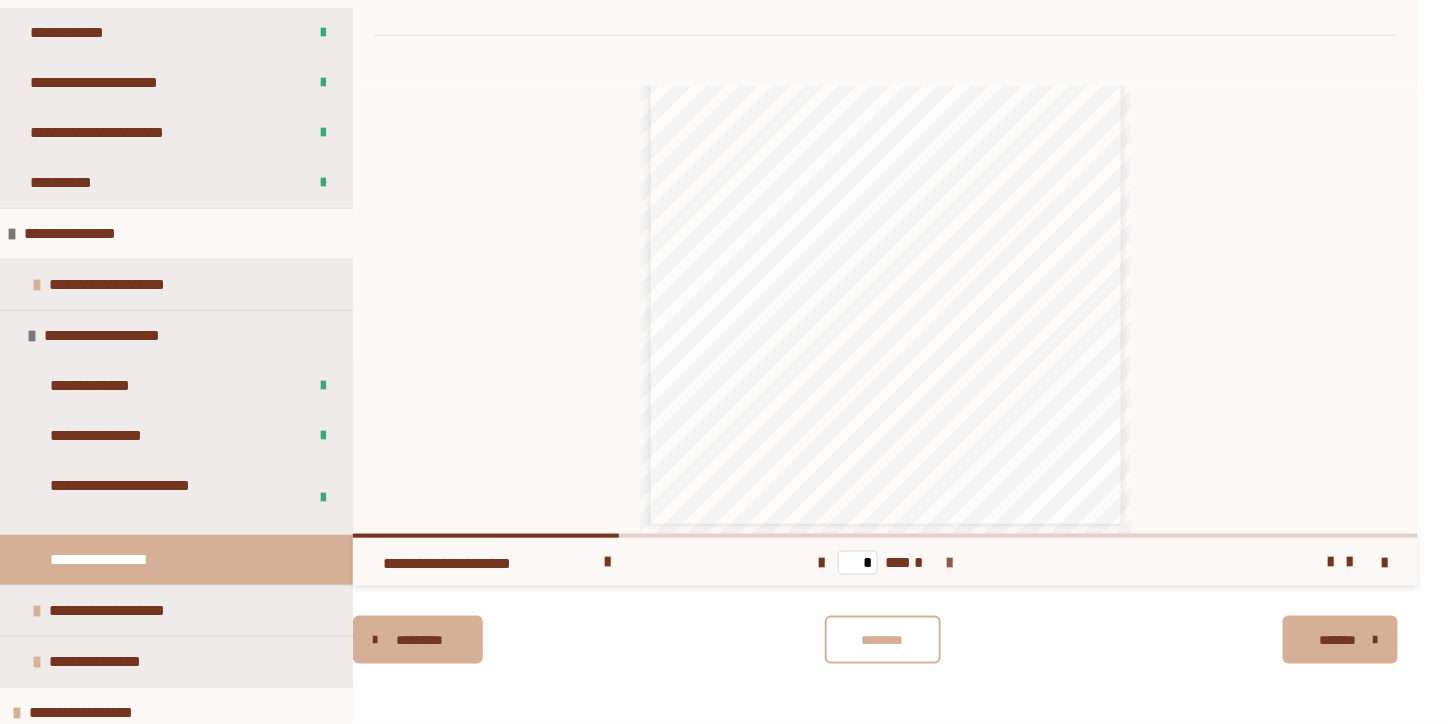 click at bounding box center (949, 563) 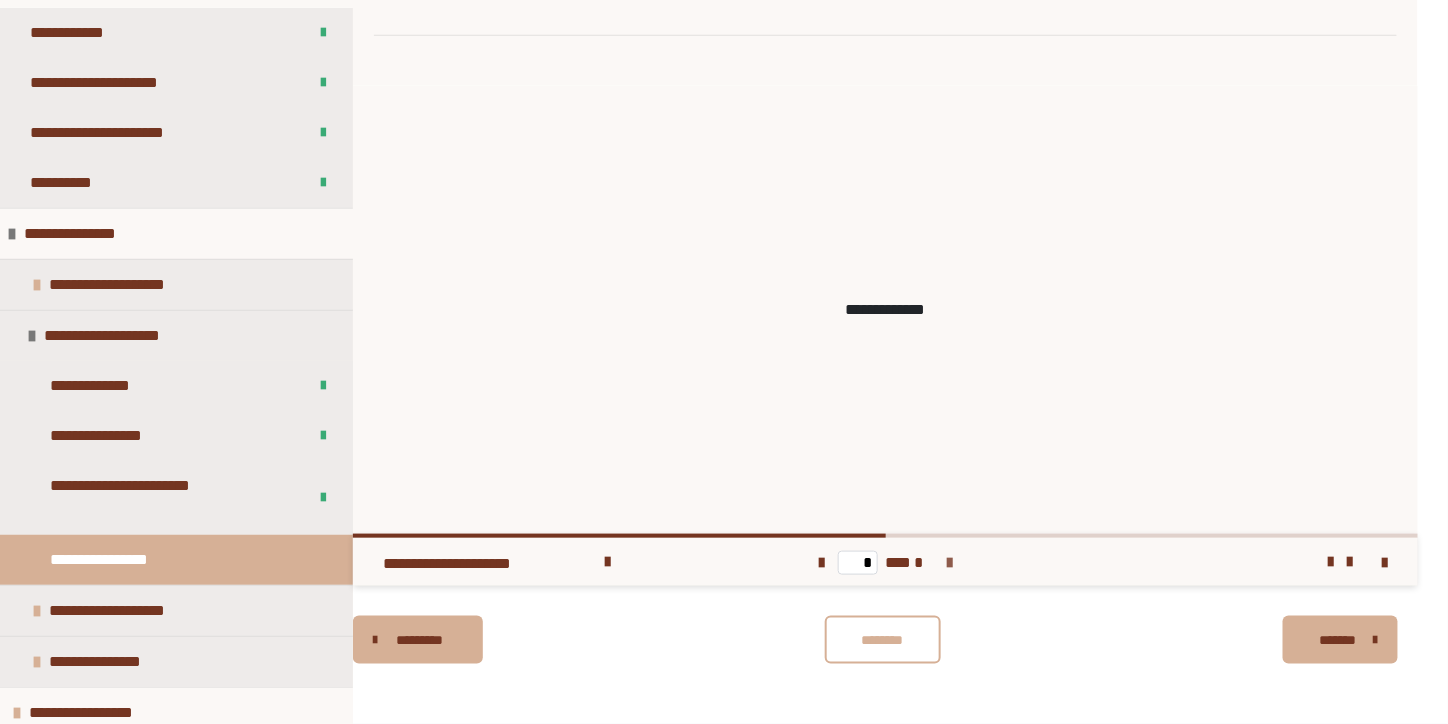scroll, scrollTop: 0, scrollLeft: 0, axis: both 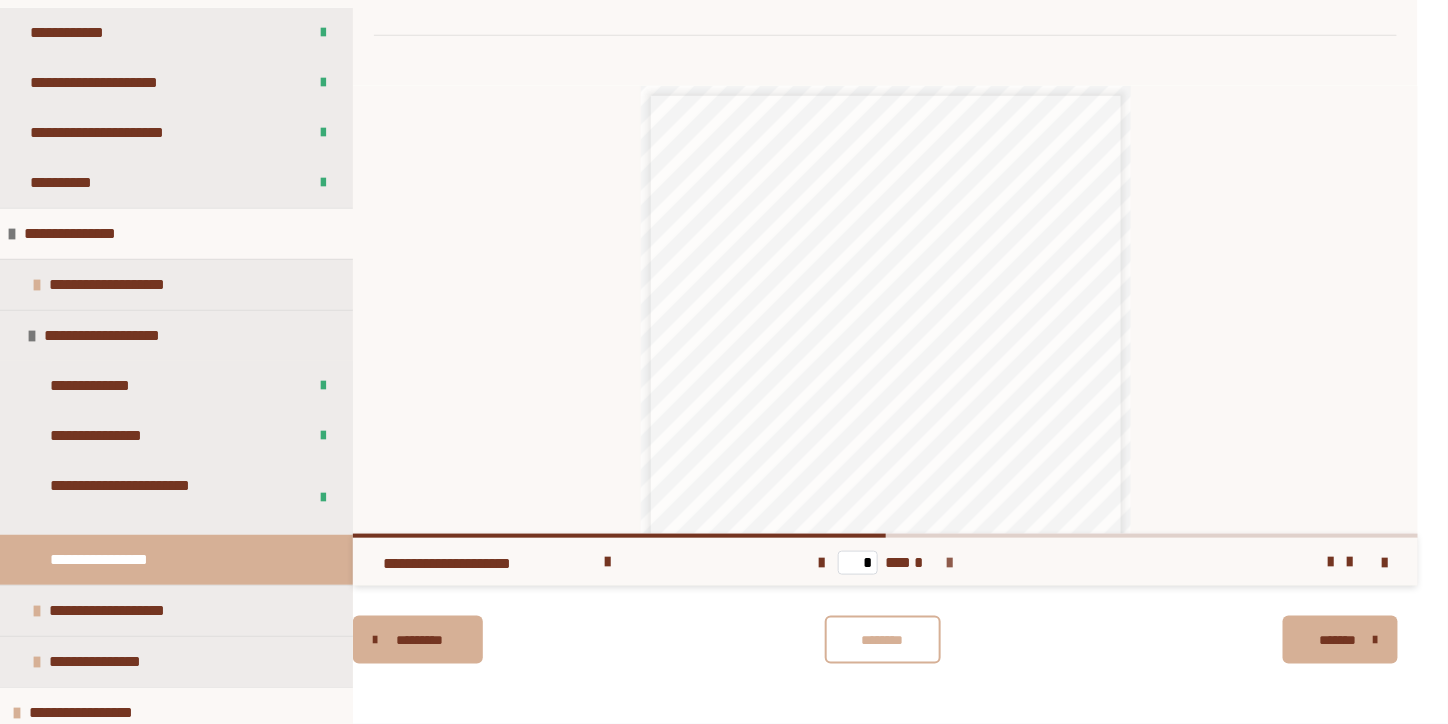 click at bounding box center [949, 562] 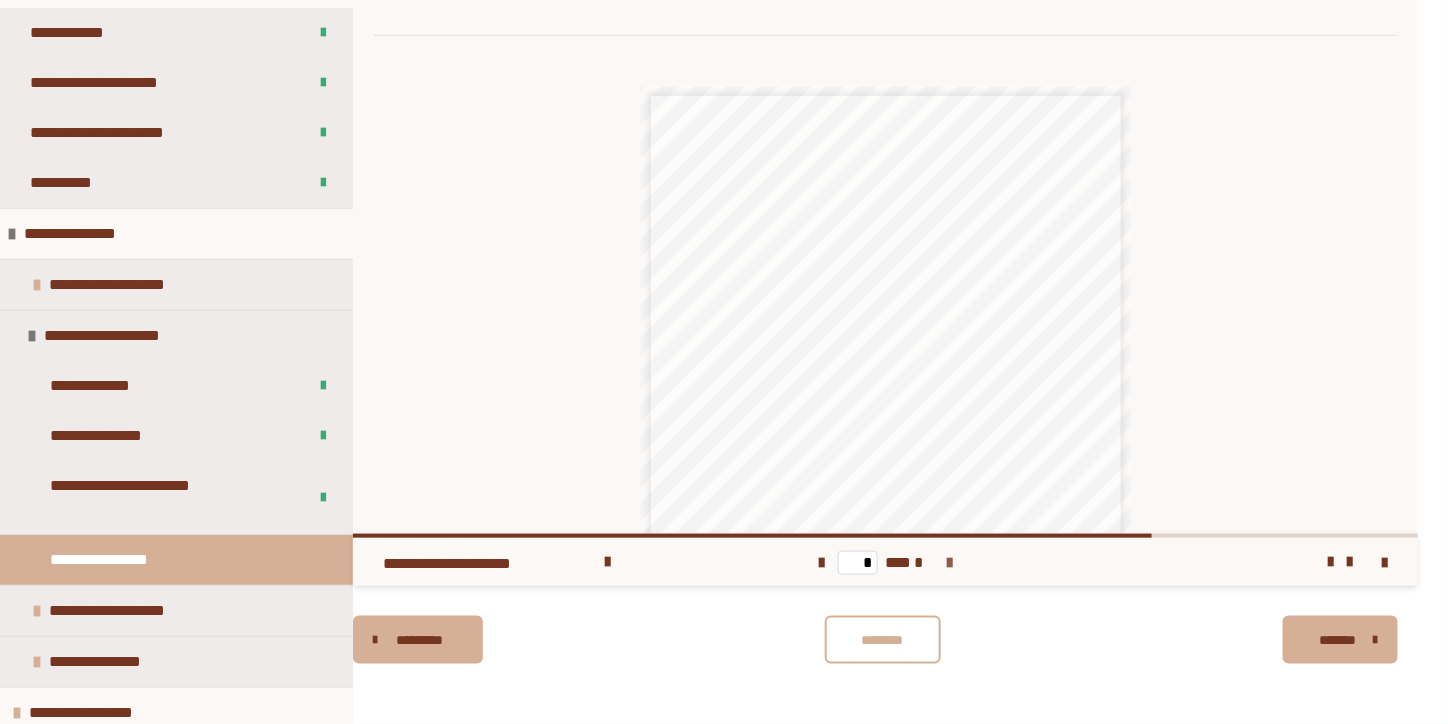 click at bounding box center [949, 562] 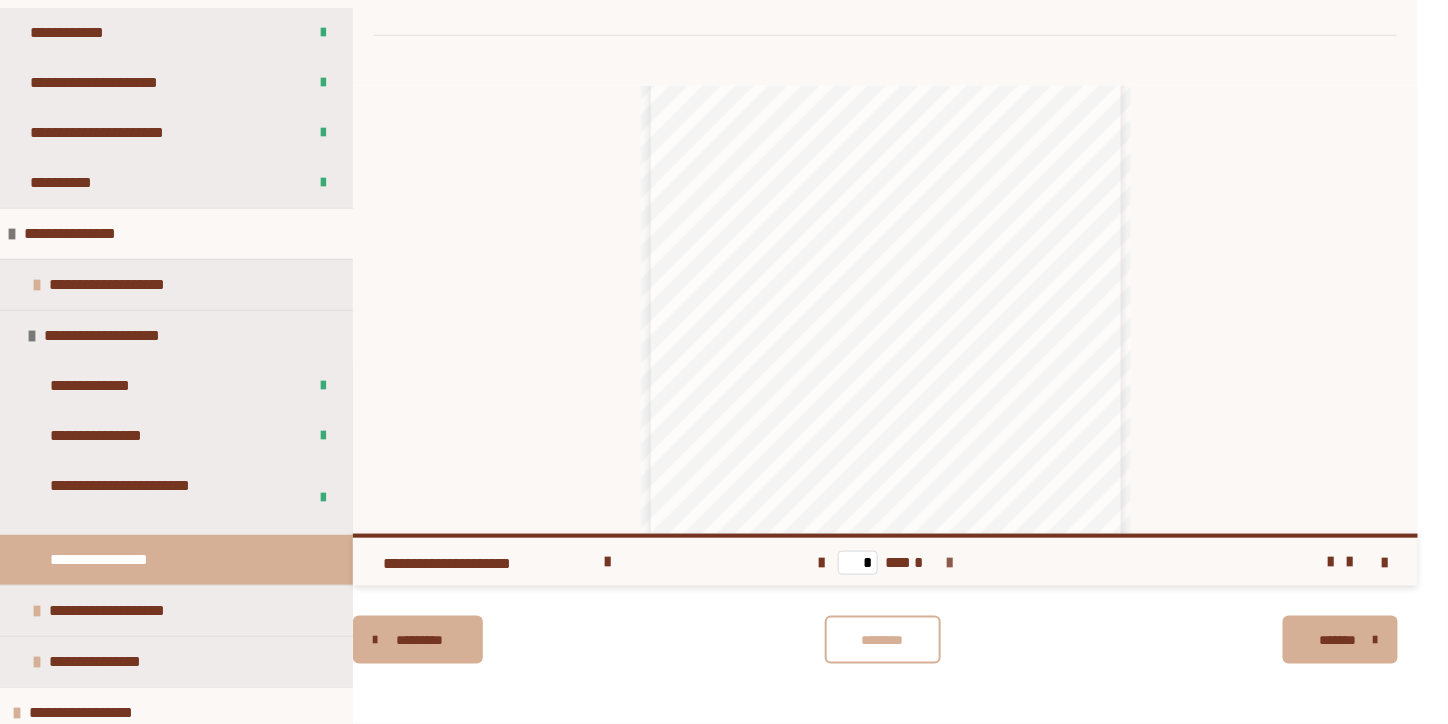 scroll, scrollTop: 172, scrollLeft: 0, axis: vertical 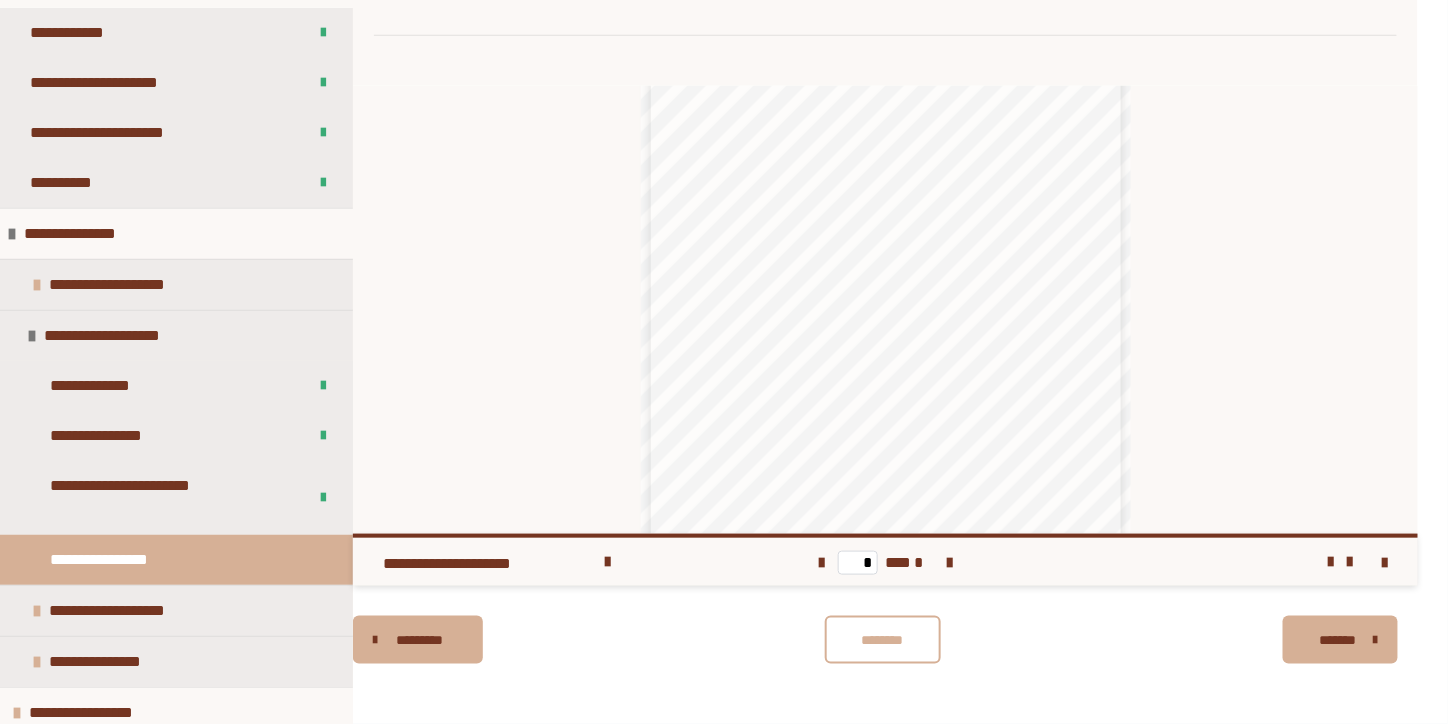 click on "********" at bounding box center [883, 640] 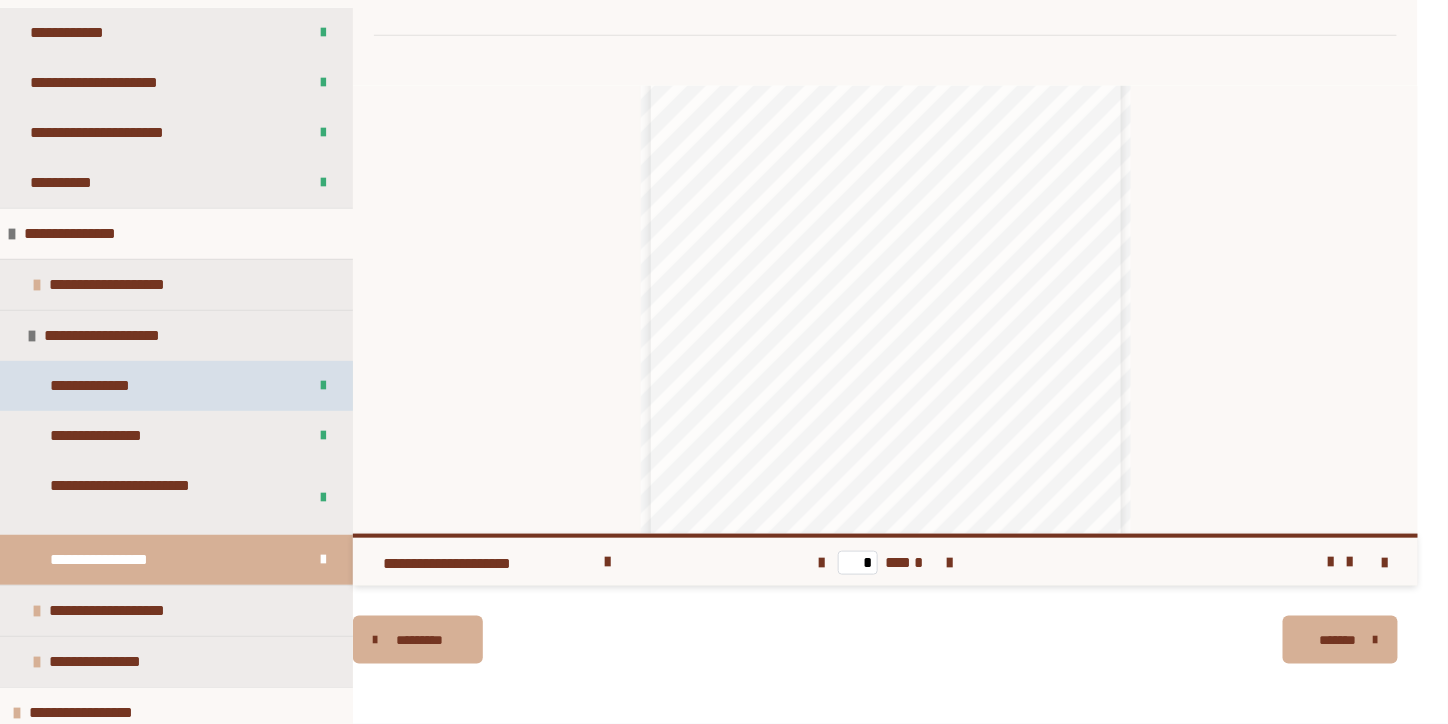 click on "**********" at bounding box center (176, 386) 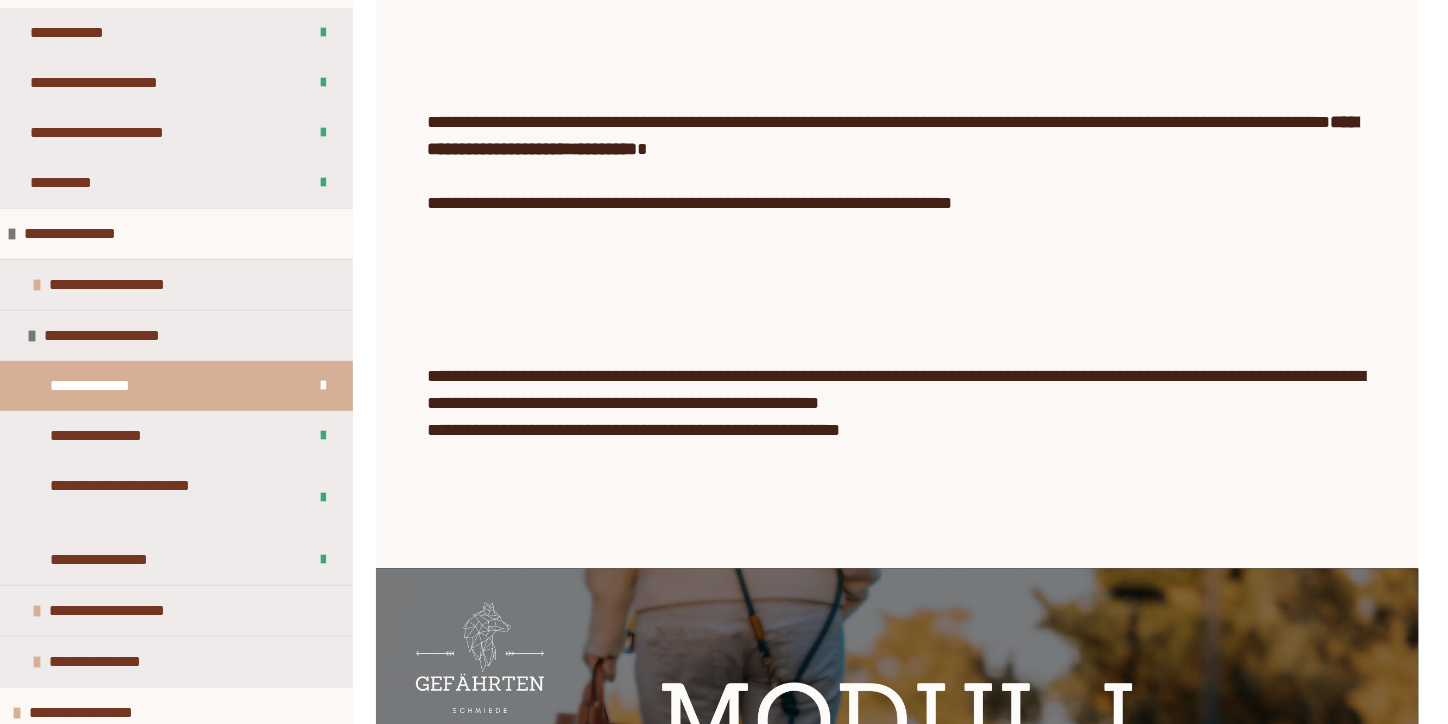 scroll, scrollTop: 1052, scrollLeft: 0, axis: vertical 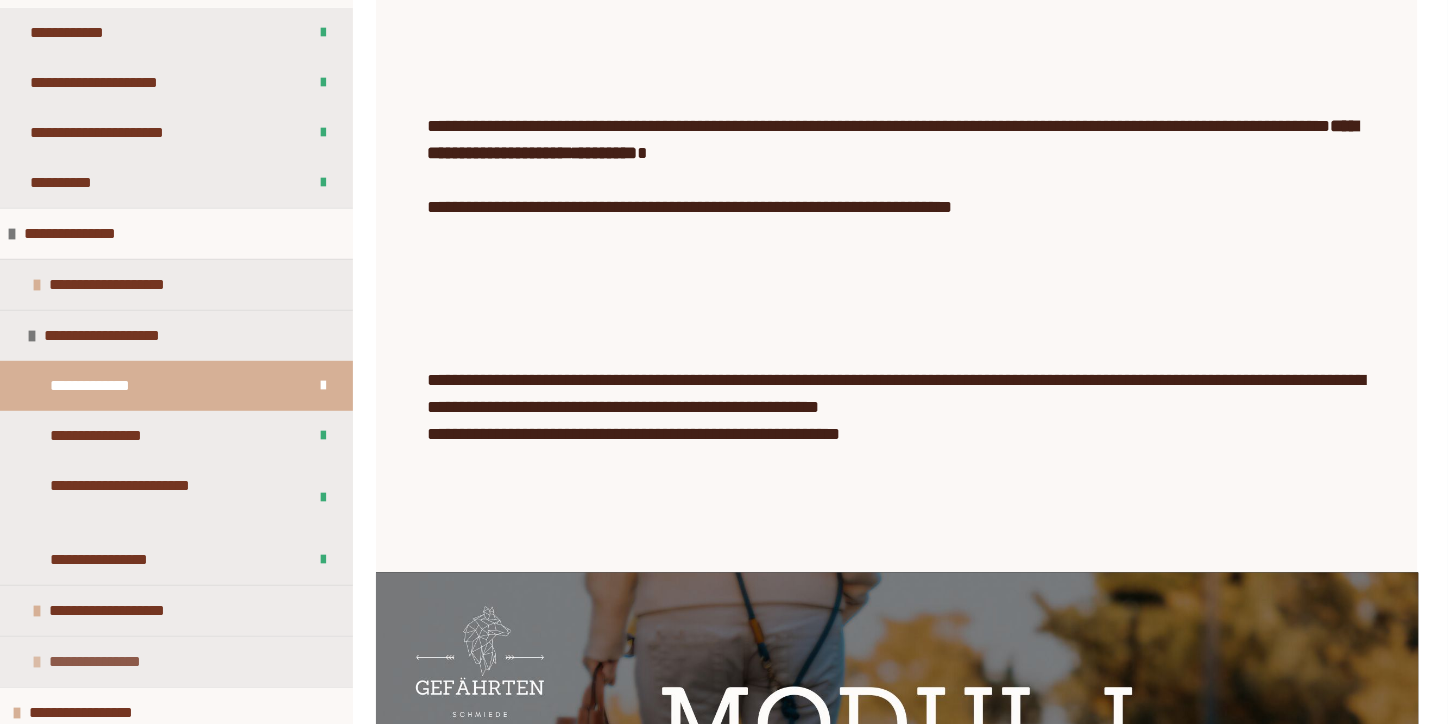 click on "**********" at bounding box center (107, 662) 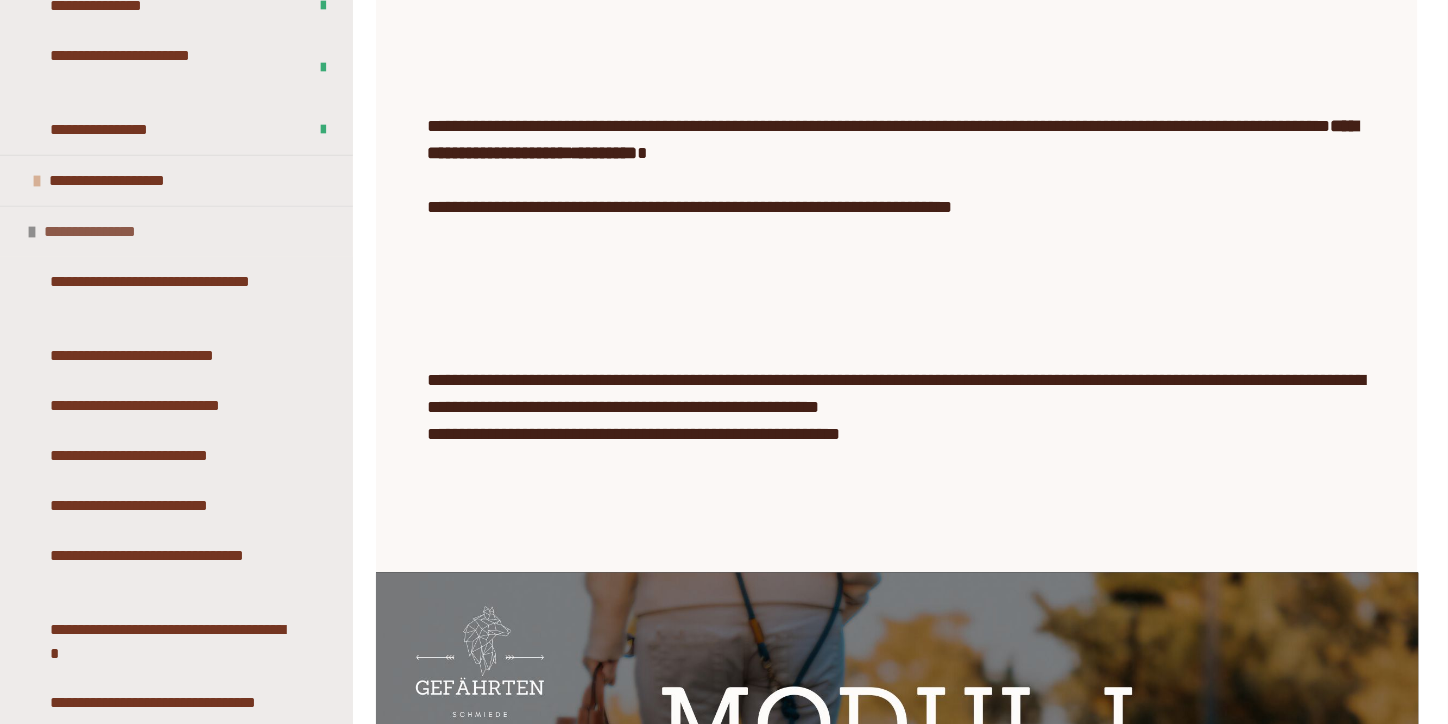 scroll, scrollTop: 580, scrollLeft: 0, axis: vertical 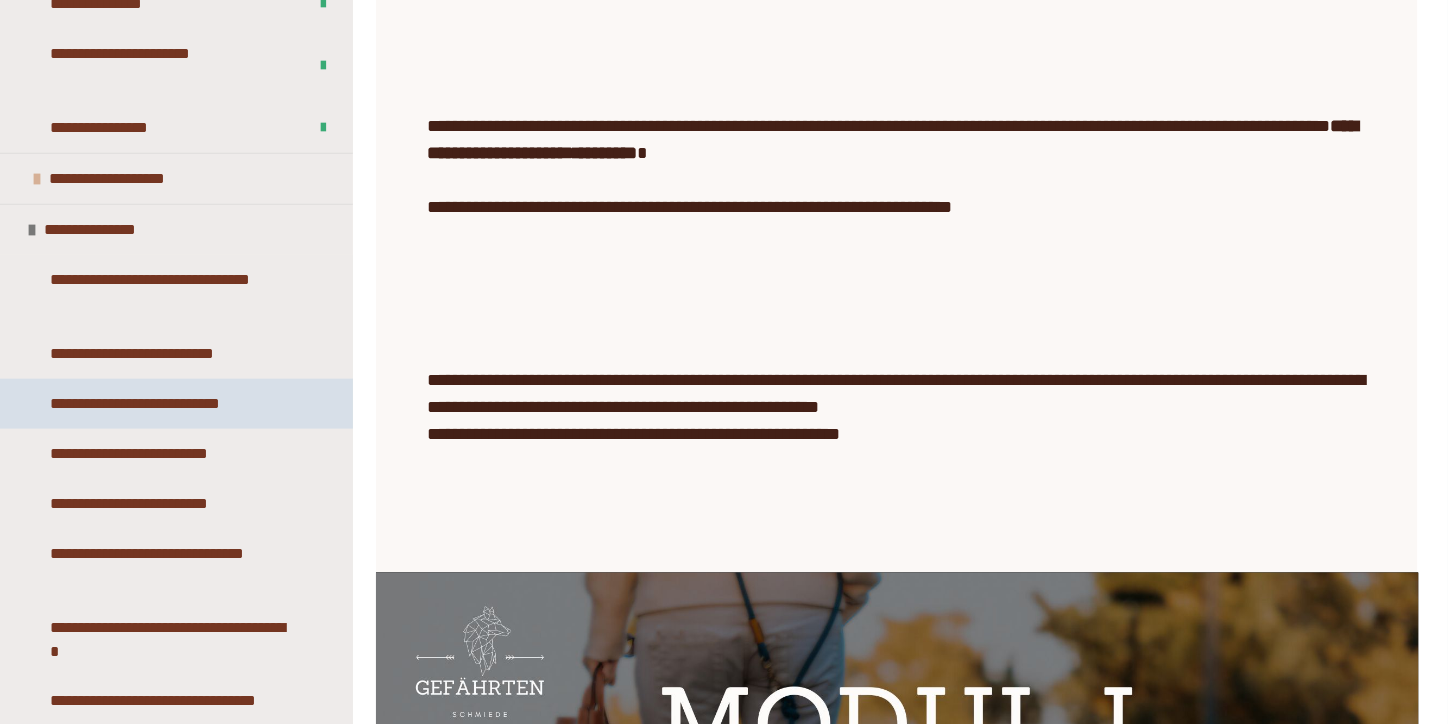 click on "**********" at bounding box center (159, 404) 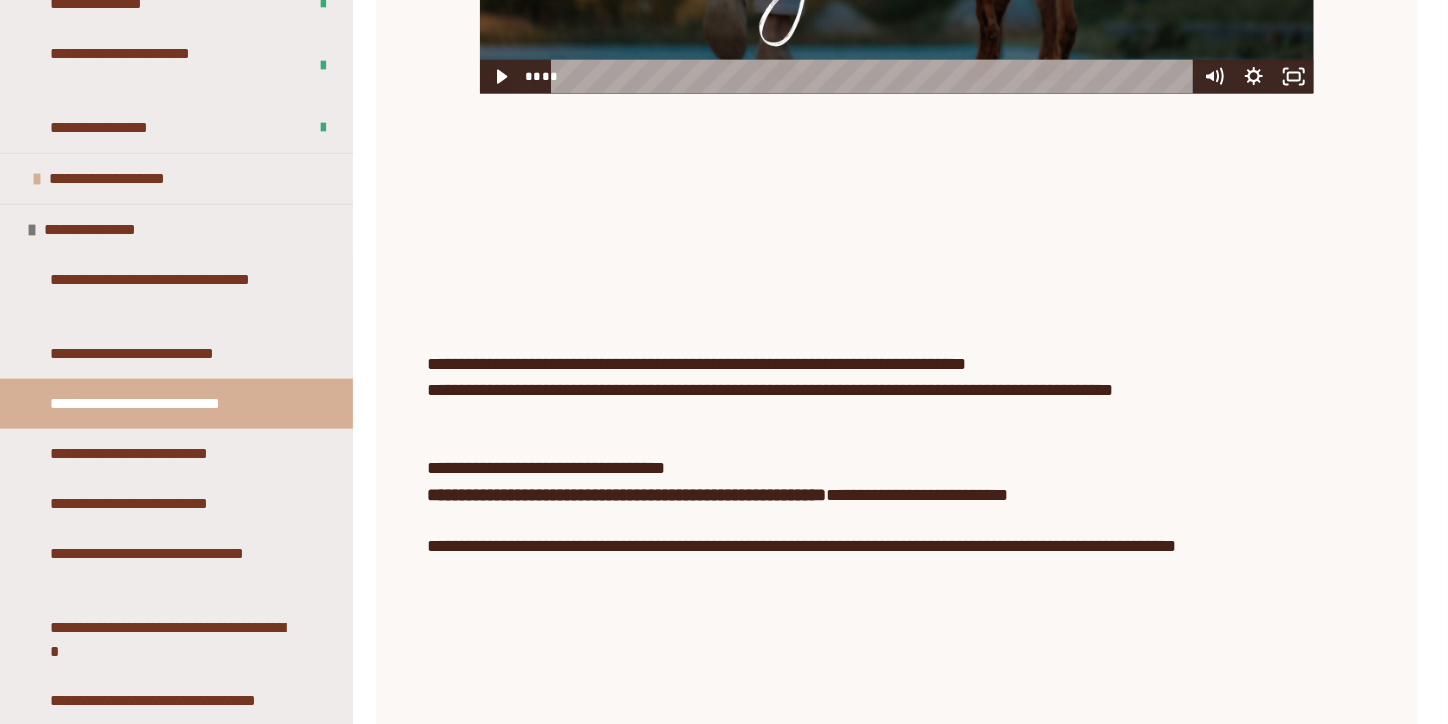 scroll, scrollTop: 893, scrollLeft: 0, axis: vertical 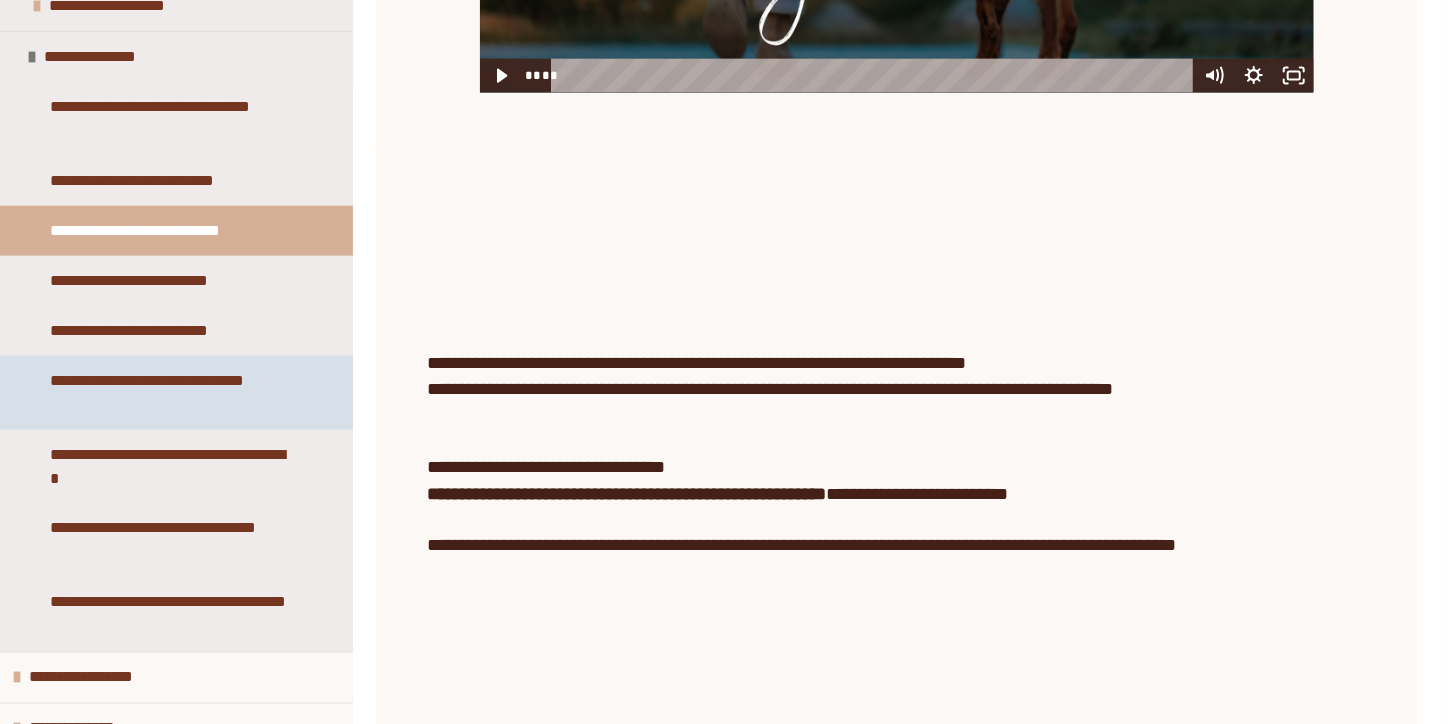 click on "**********" at bounding box center (171, 393) 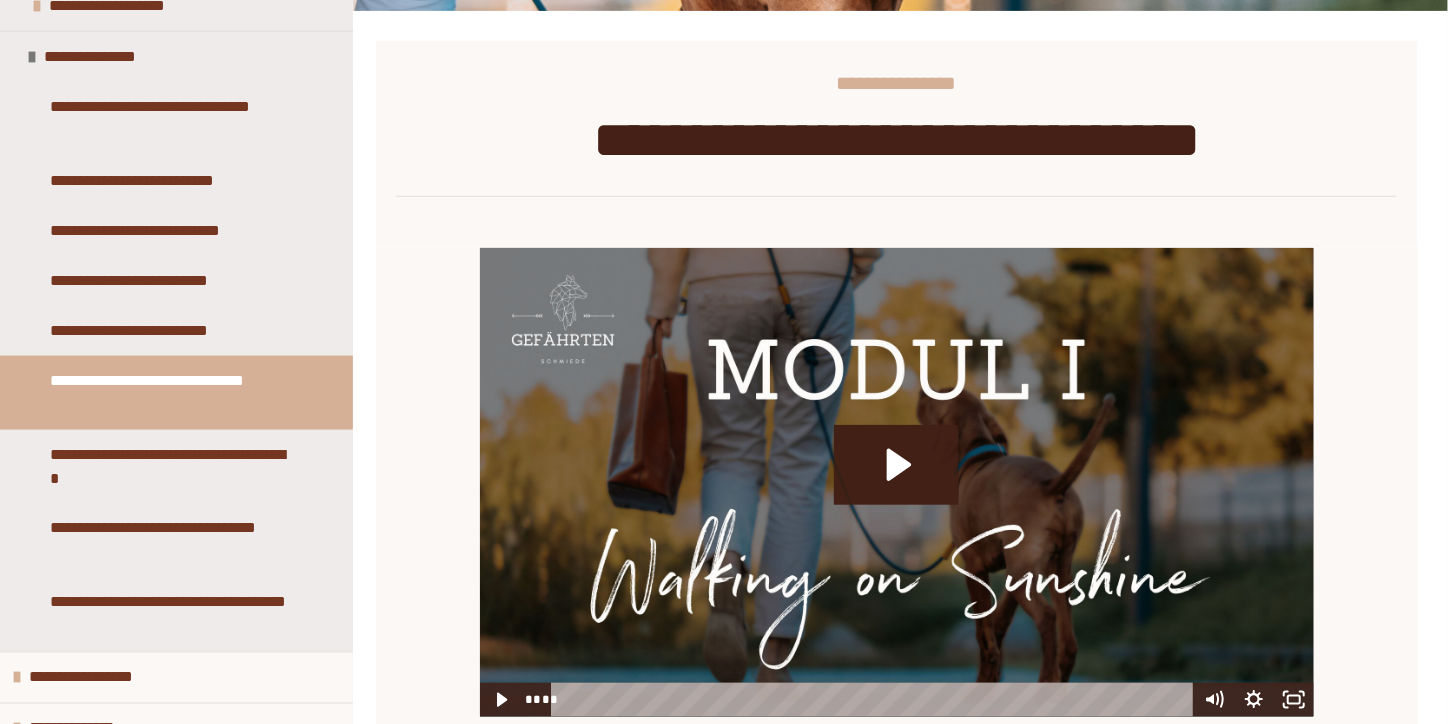 click 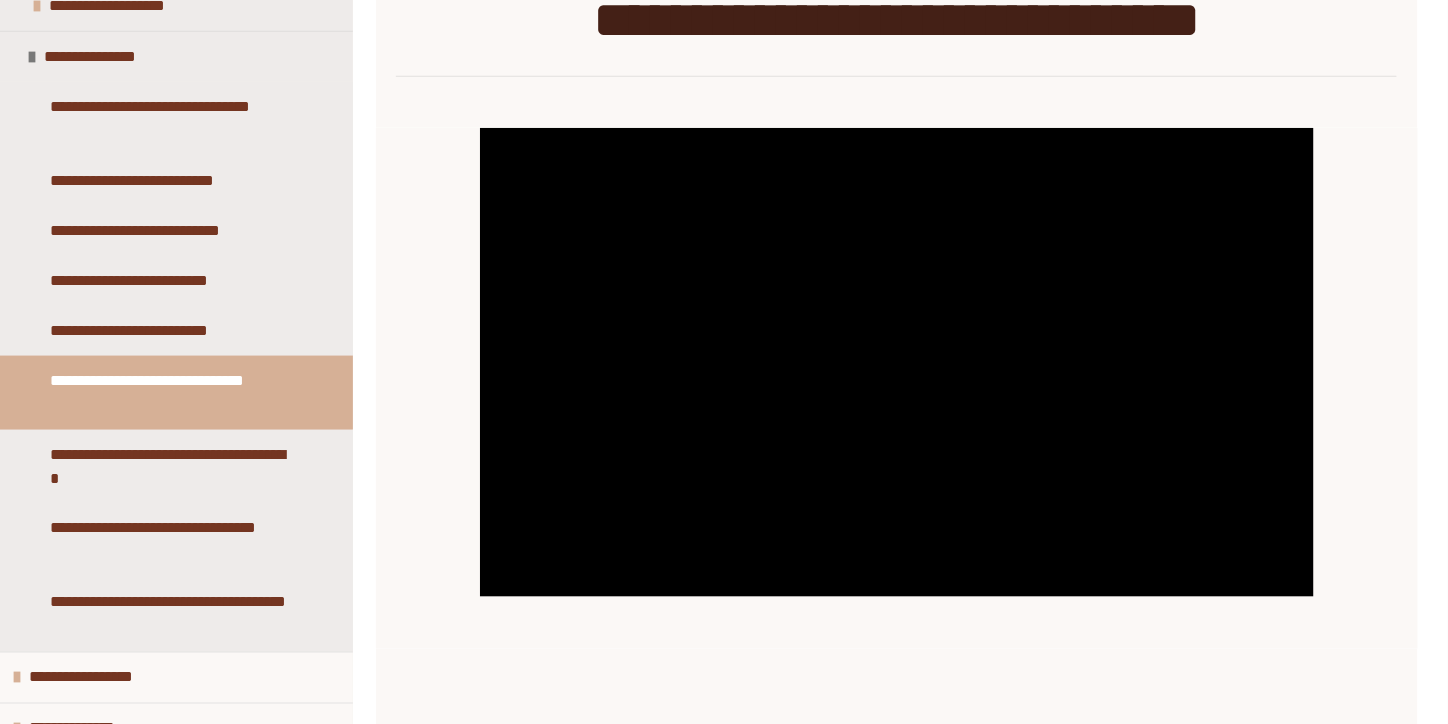 scroll, scrollTop: 390, scrollLeft: 0, axis: vertical 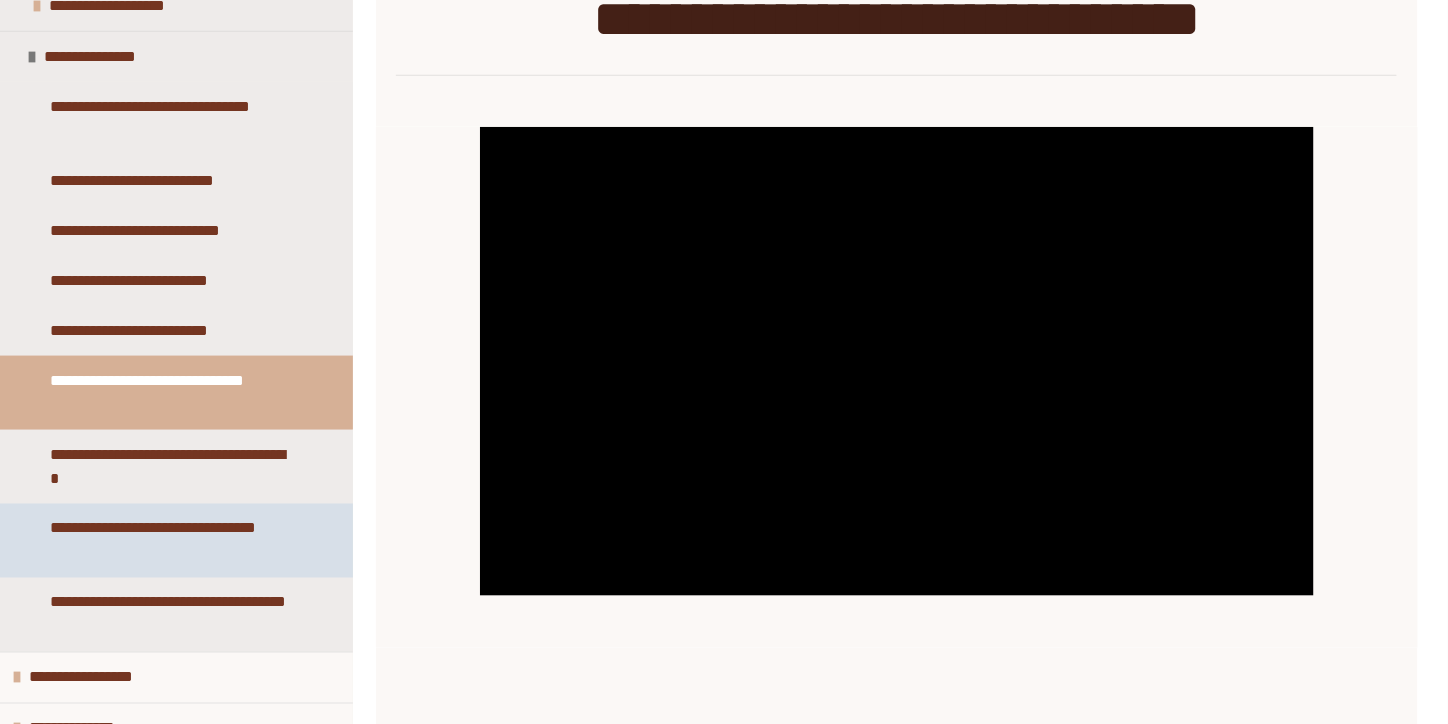 click on "**********" at bounding box center [171, 541] 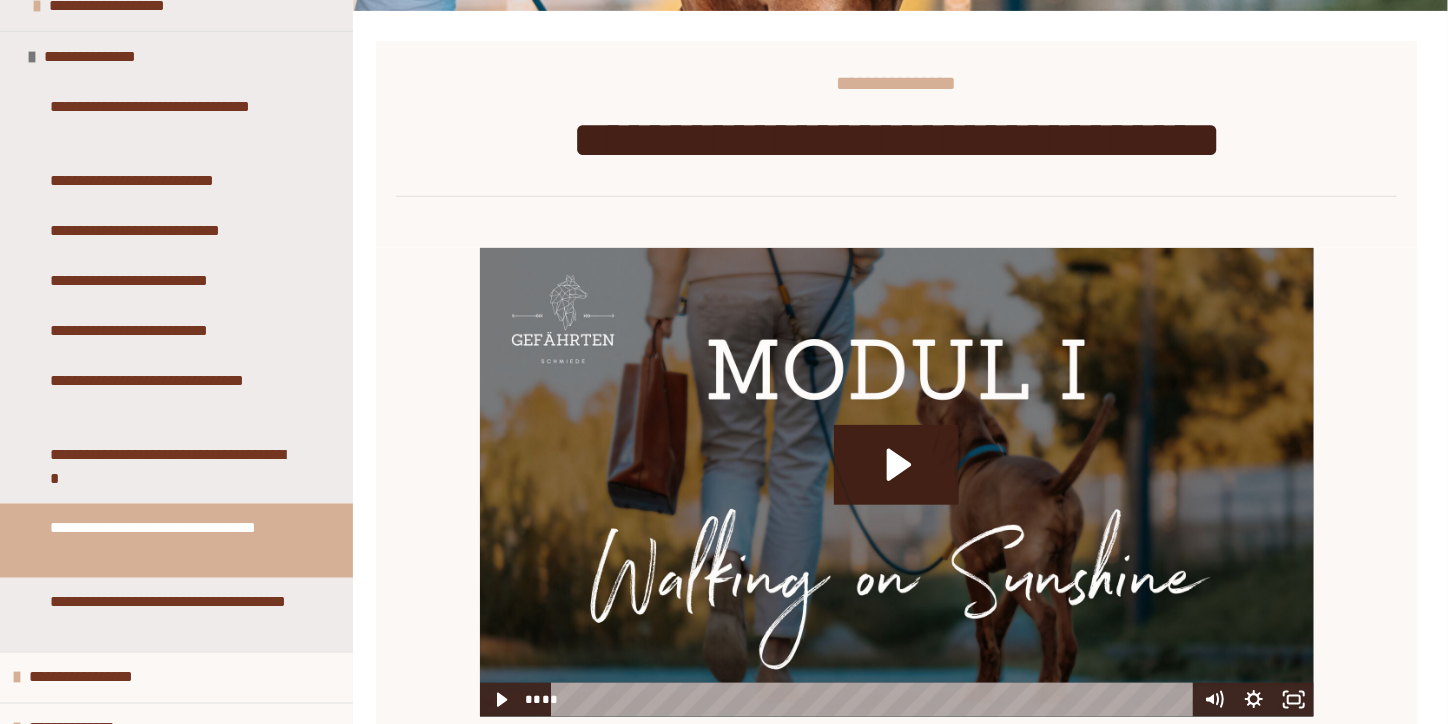 click 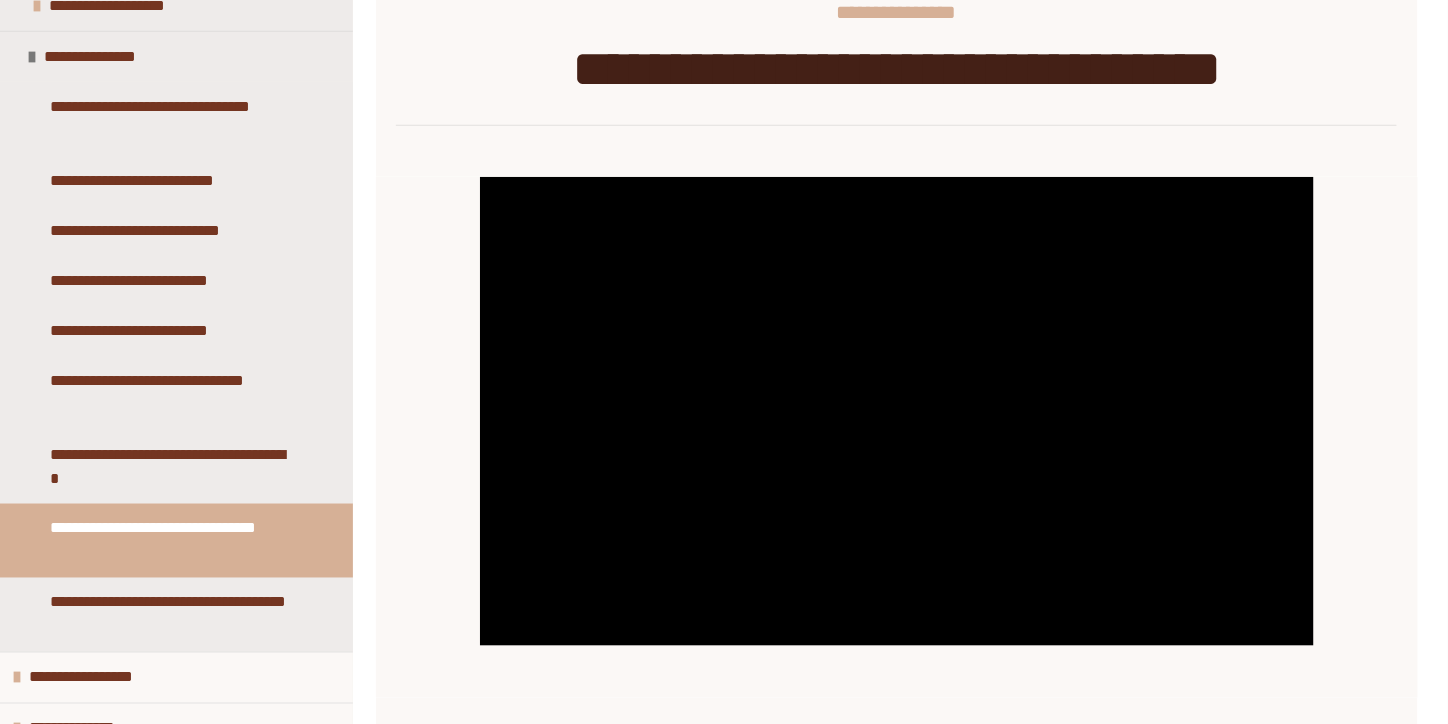 scroll, scrollTop: 345, scrollLeft: 0, axis: vertical 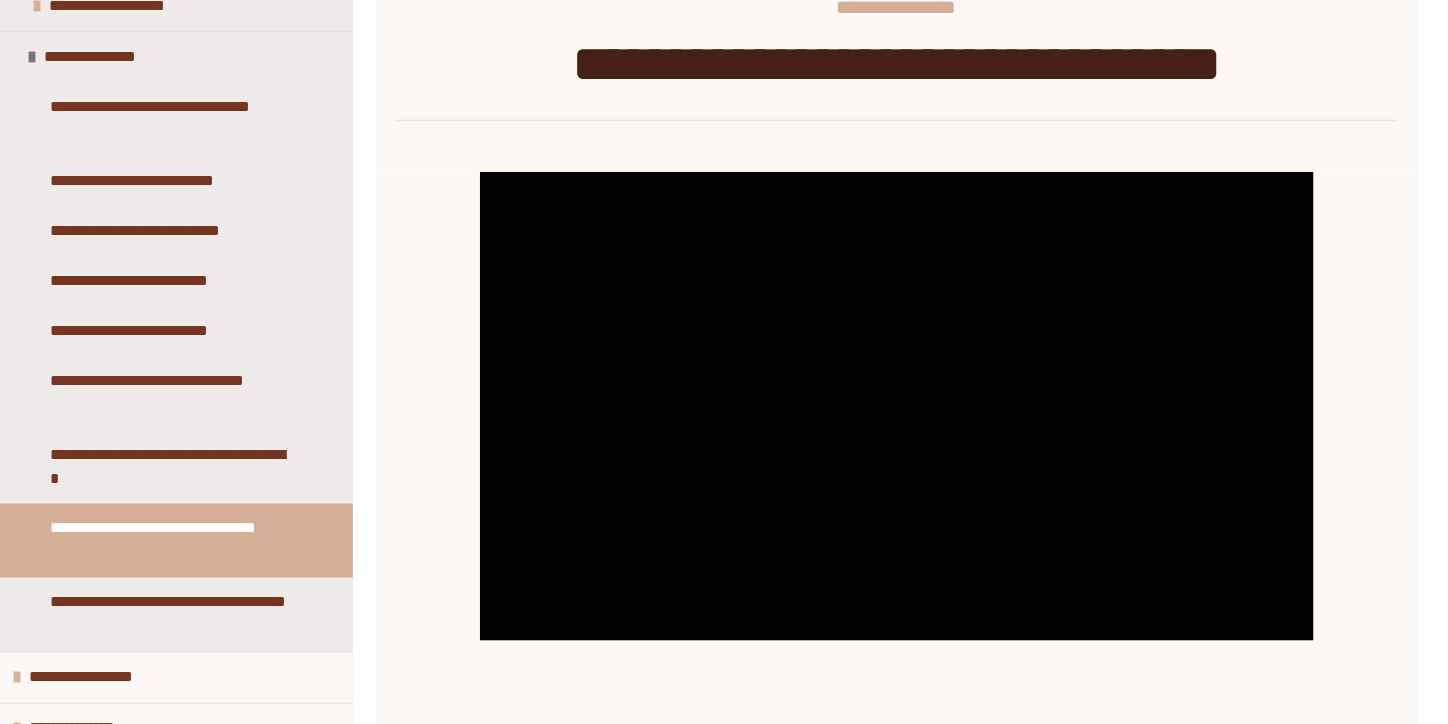 click on "****" at bounding box center [857, 624] 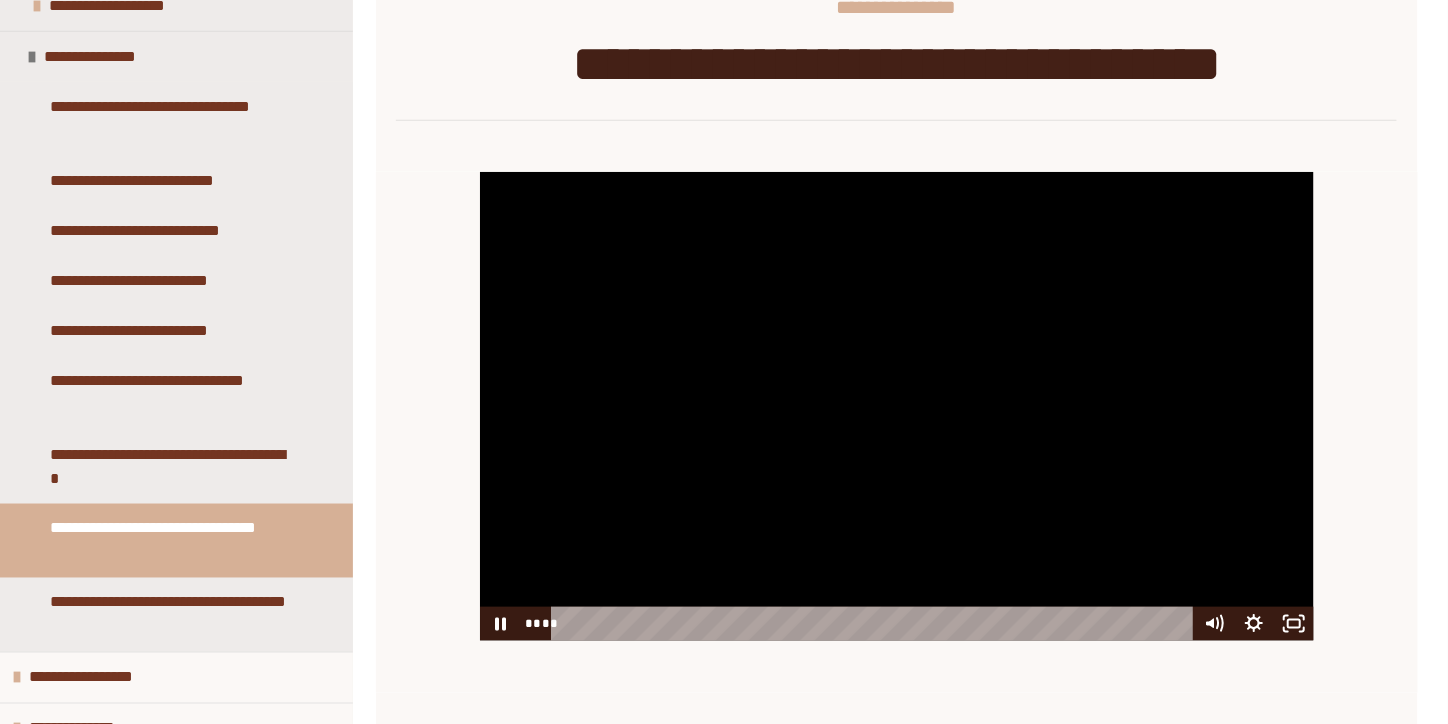 click 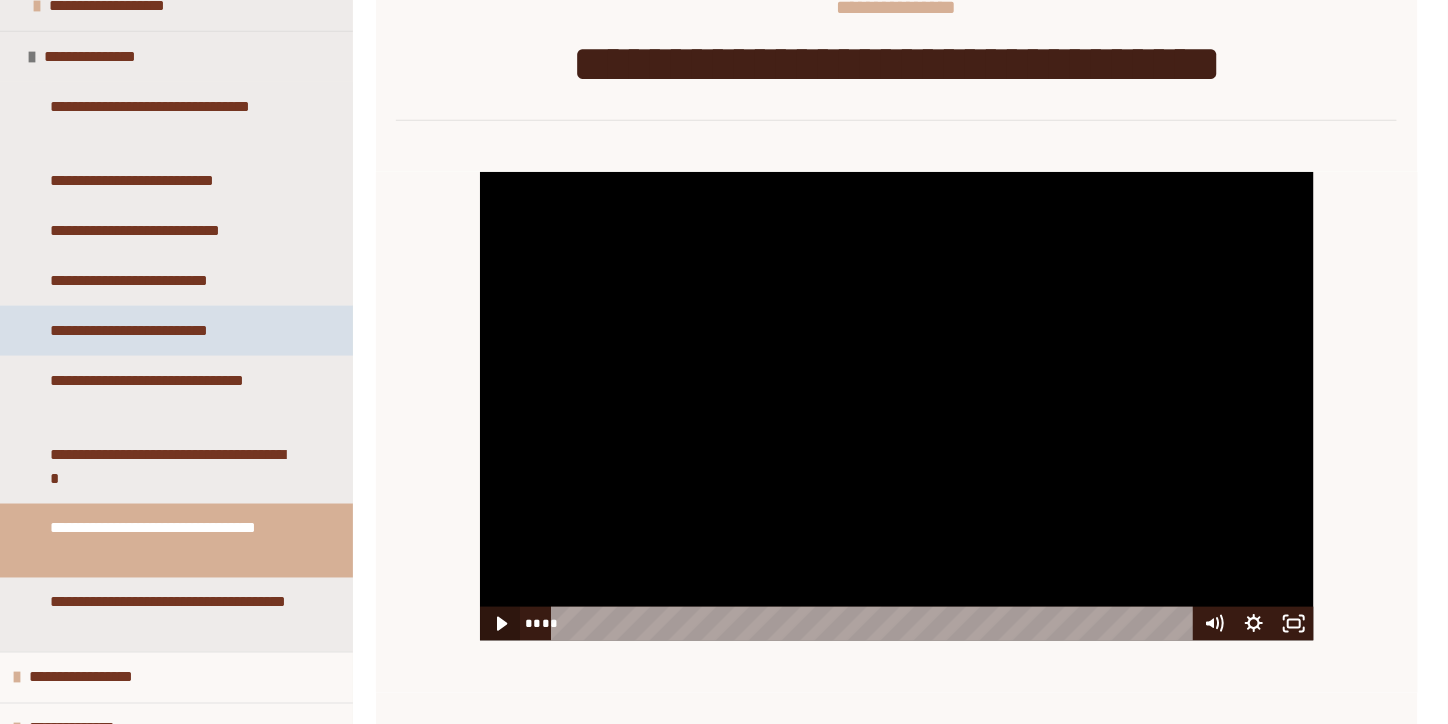 click on "**********" at bounding box center (176, 331) 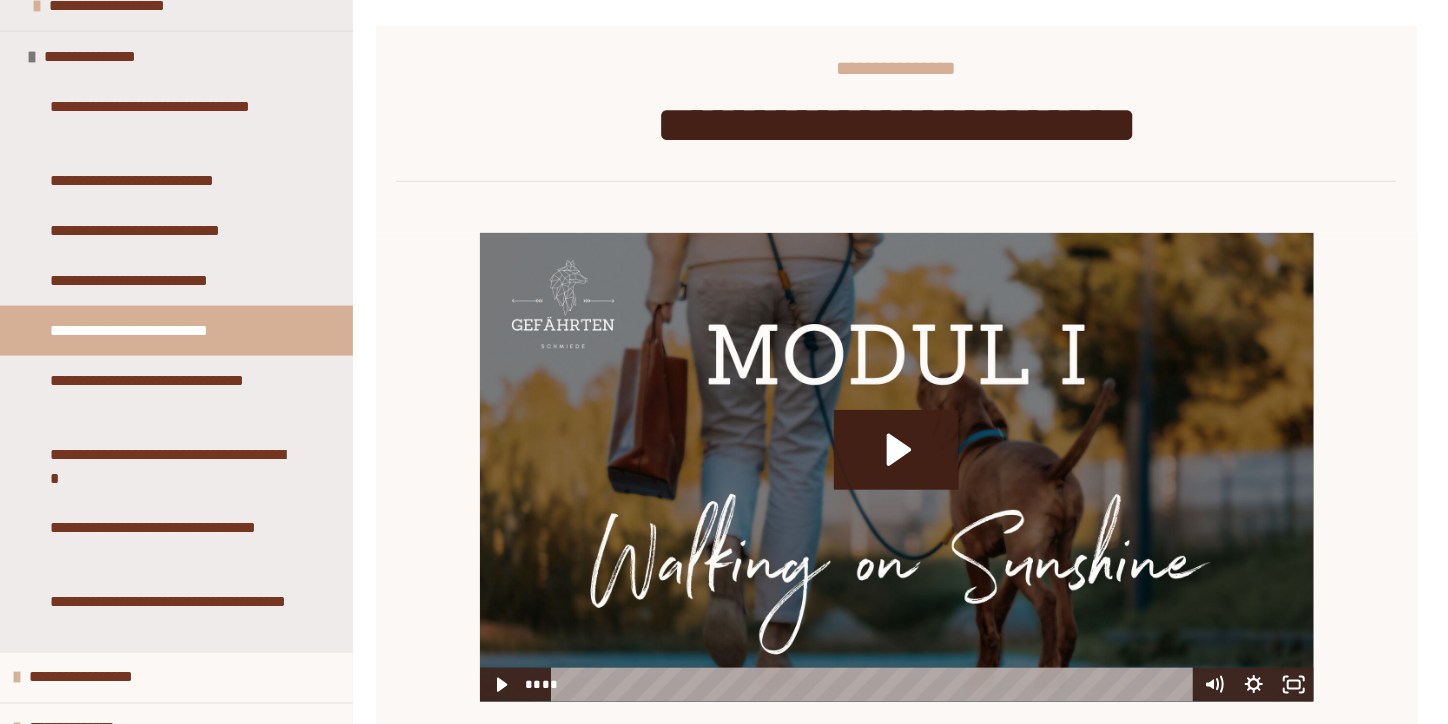 scroll, scrollTop: 324, scrollLeft: 0, axis: vertical 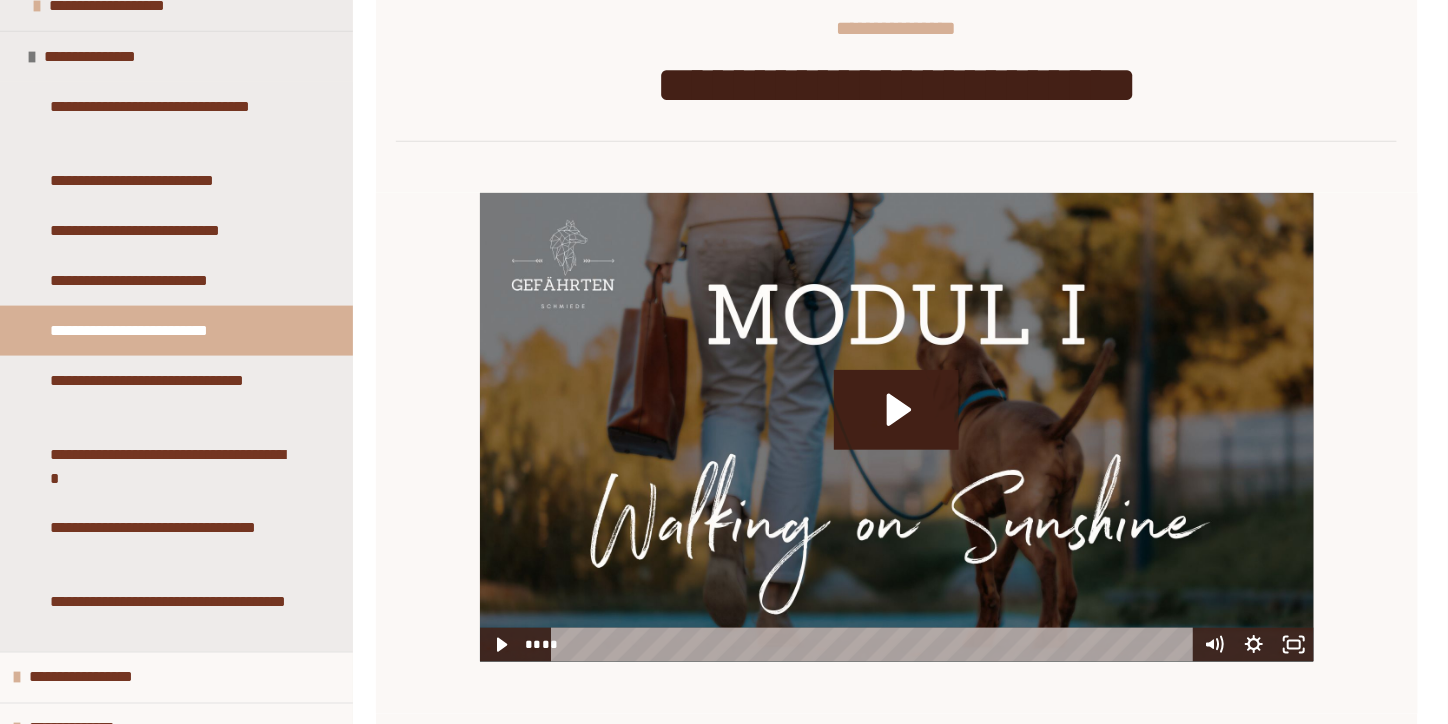 click 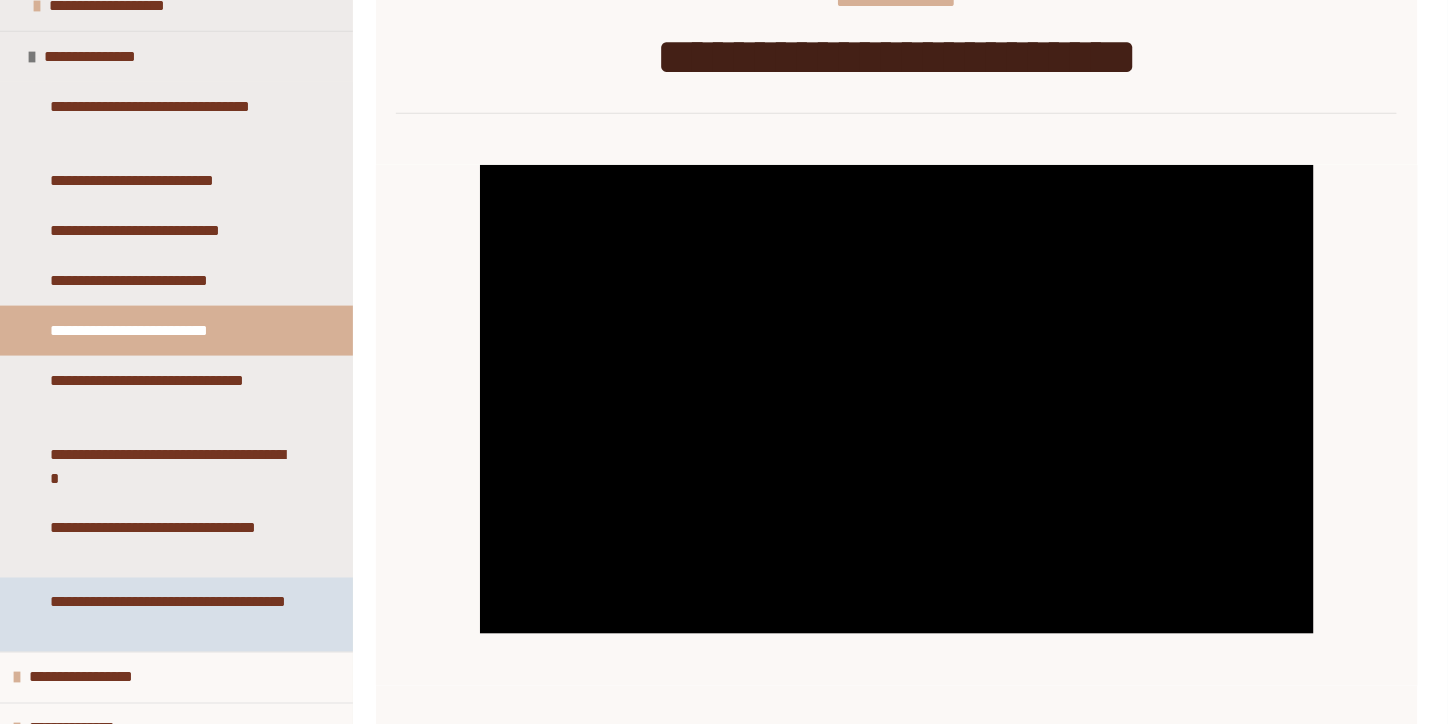 click on "**********" at bounding box center (171, 615) 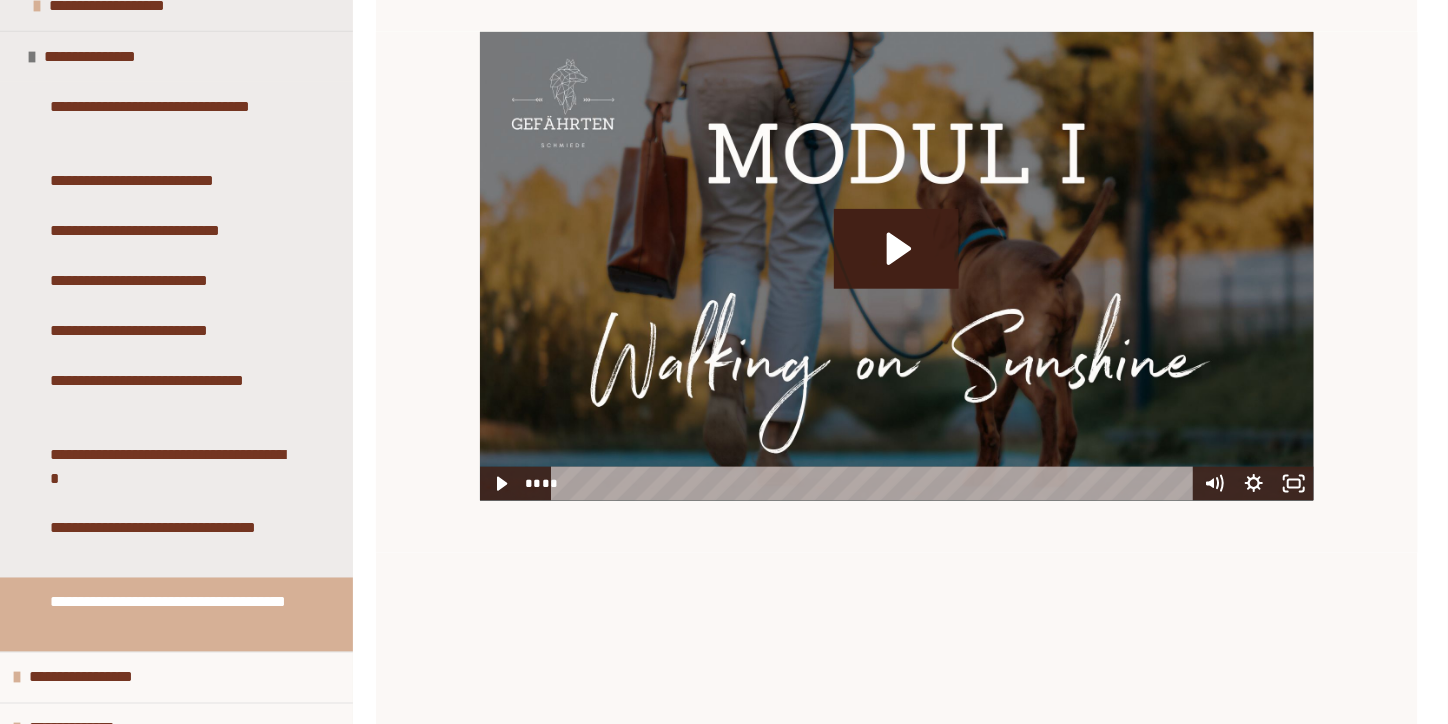 scroll, scrollTop: 422, scrollLeft: 0, axis: vertical 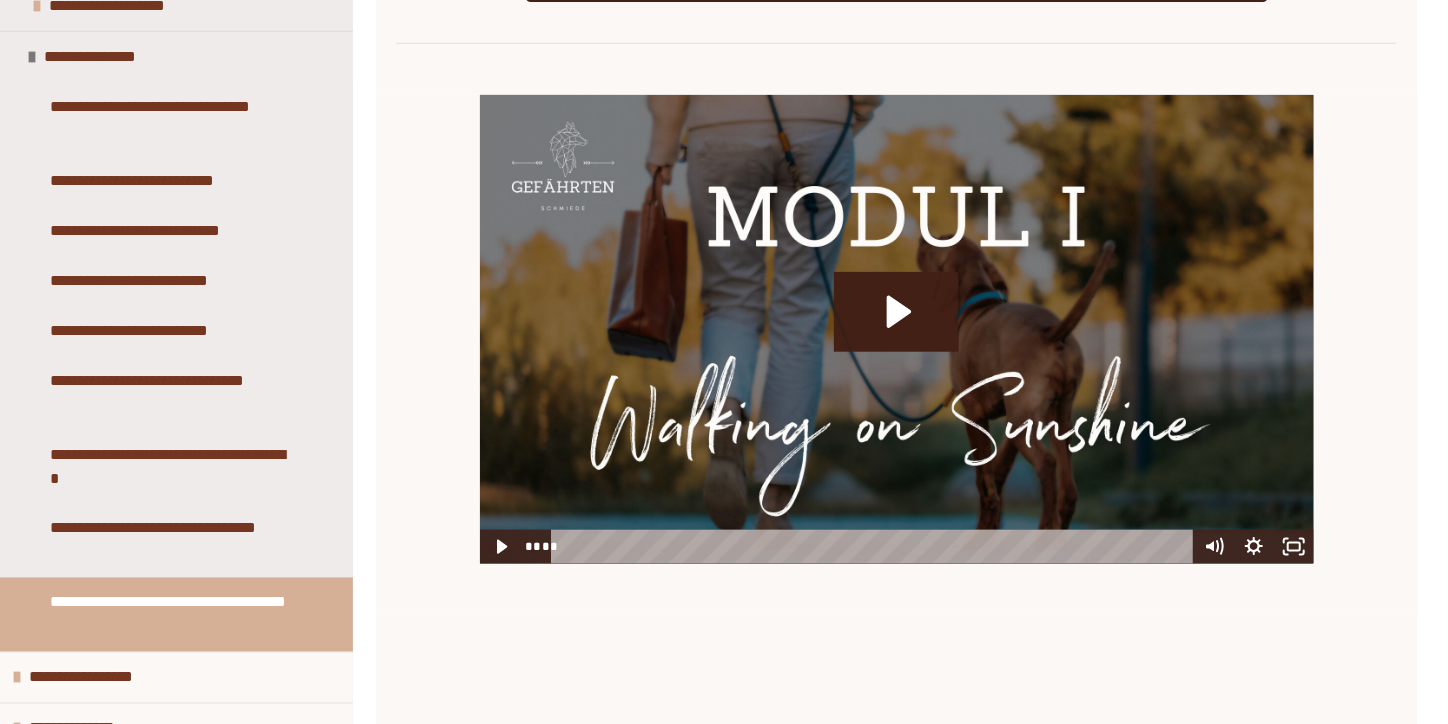 click 